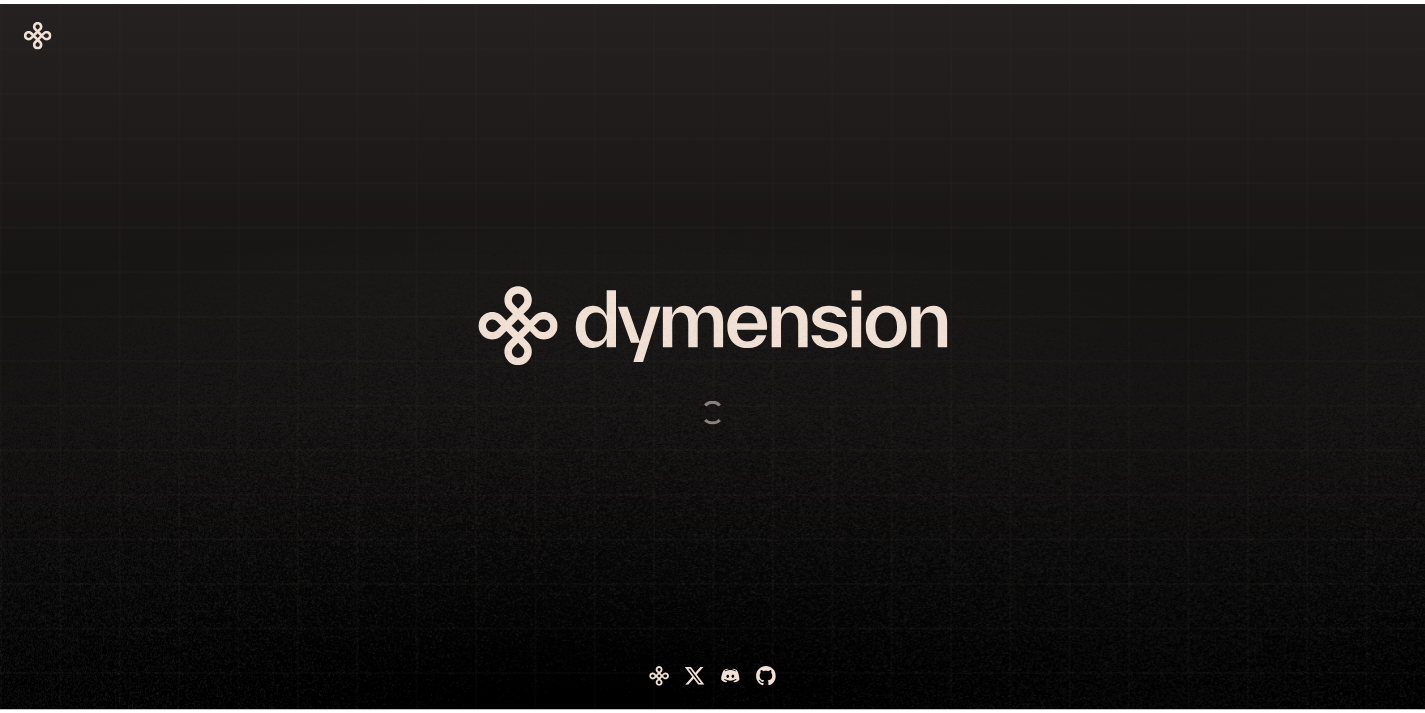scroll, scrollTop: 0, scrollLeft: 0, axis: both 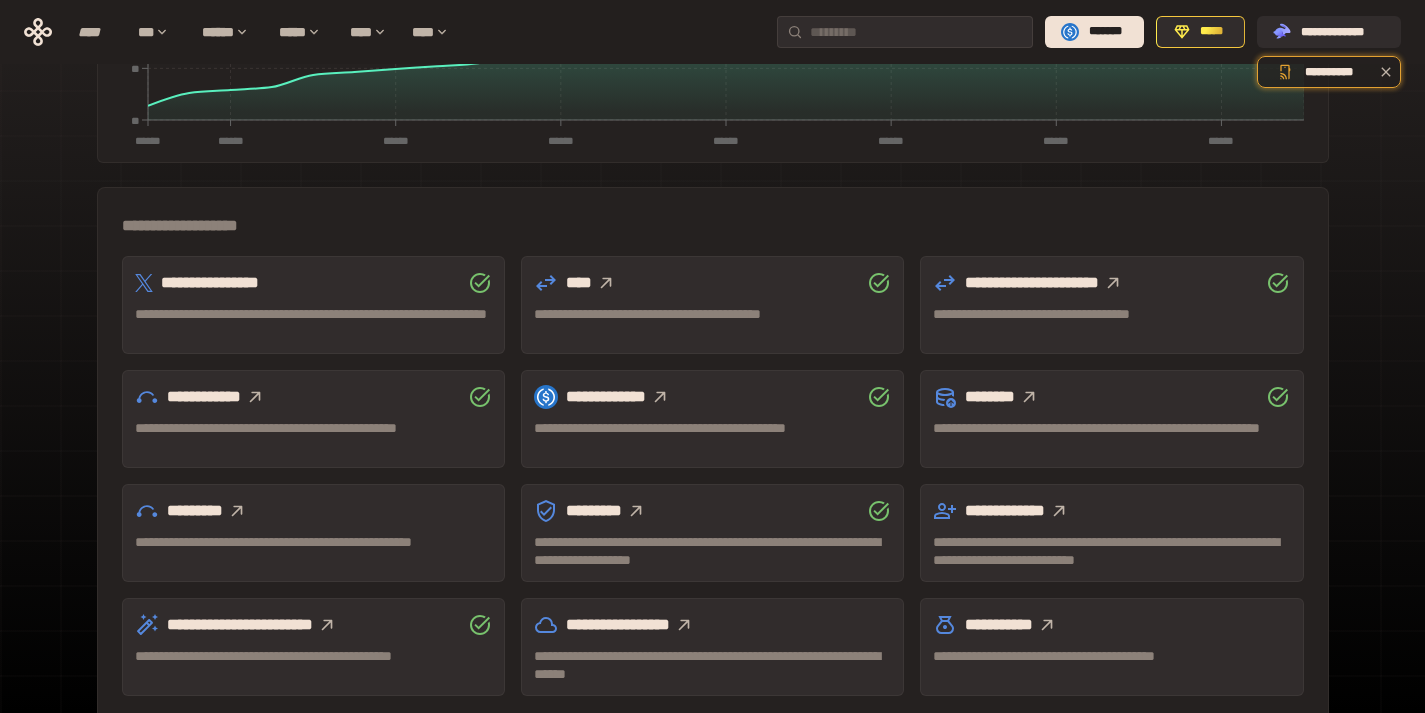 click at bounding box center [1113, 283] 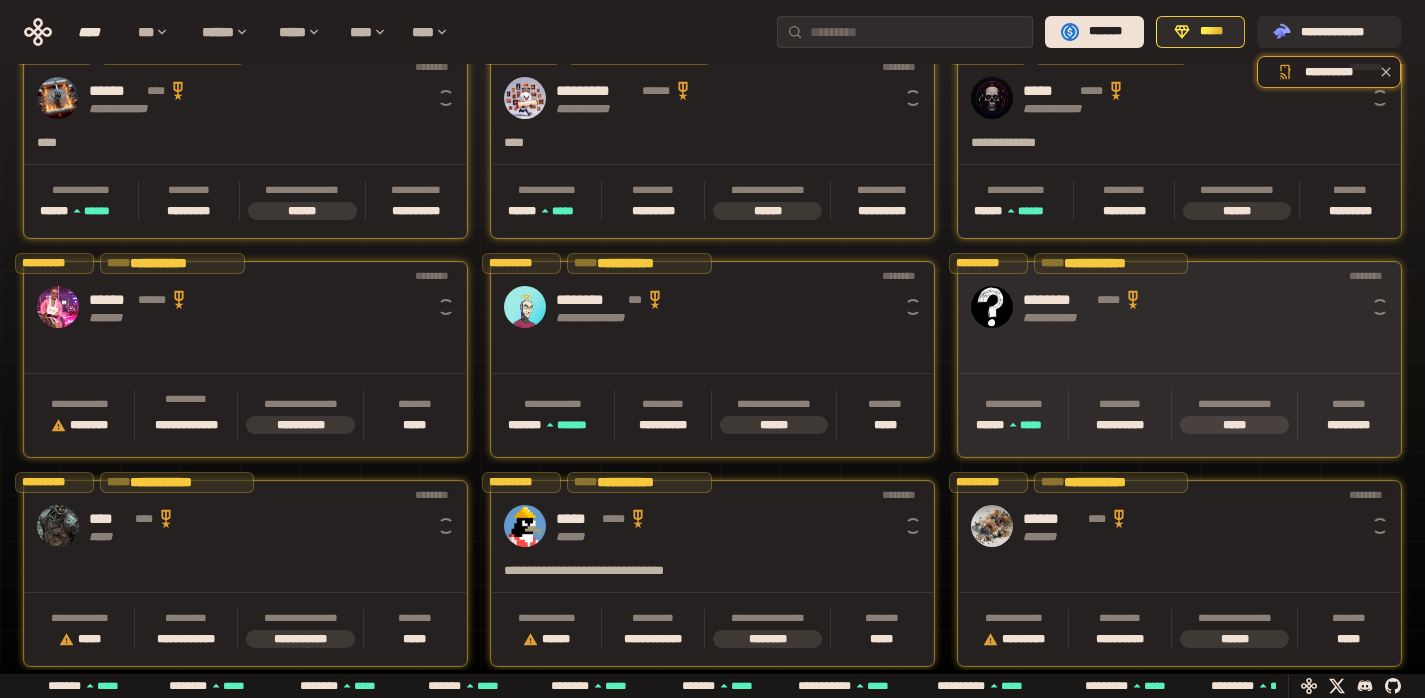 scroll, scrollTop: 0, scrollLeft: 16, axis: horizontal 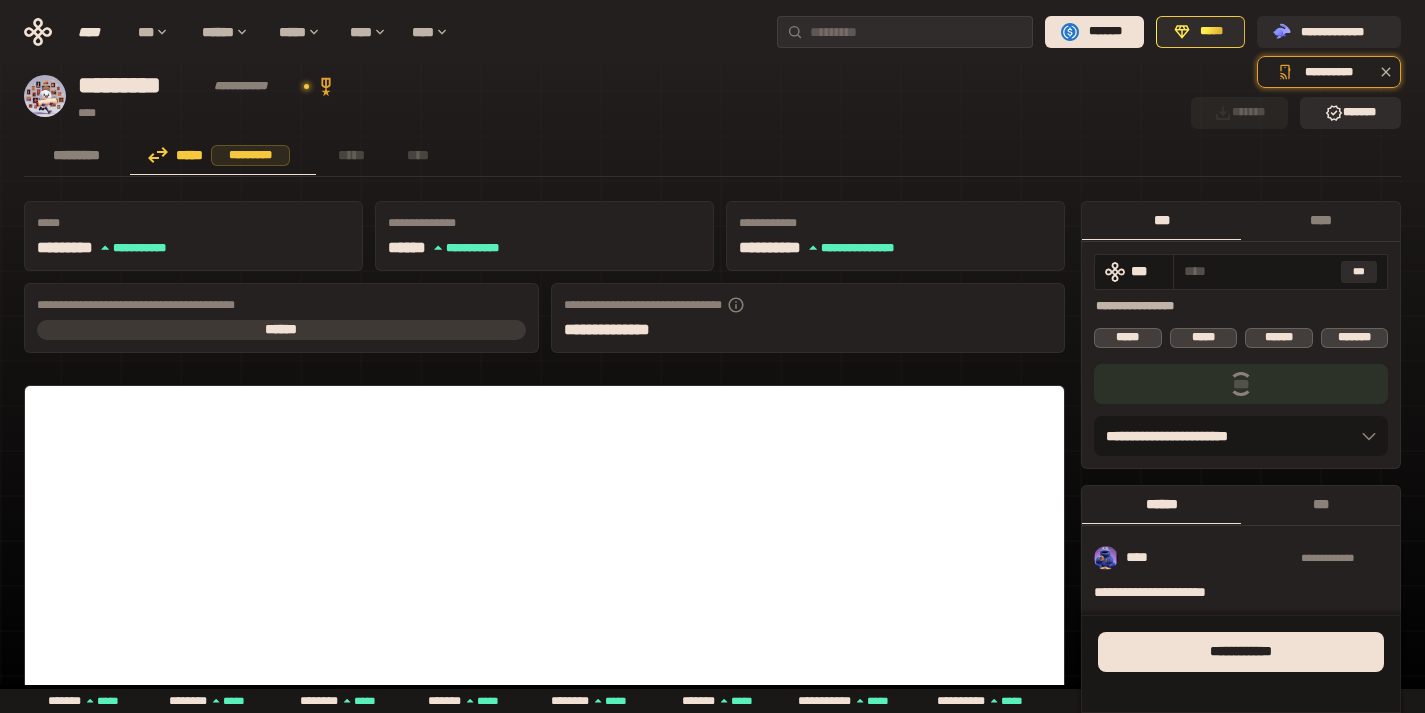 click on "[FIRST] [LAST] [STREET] [CITY] [STATE] [ZIP]" at bounding box center [1241, 335] 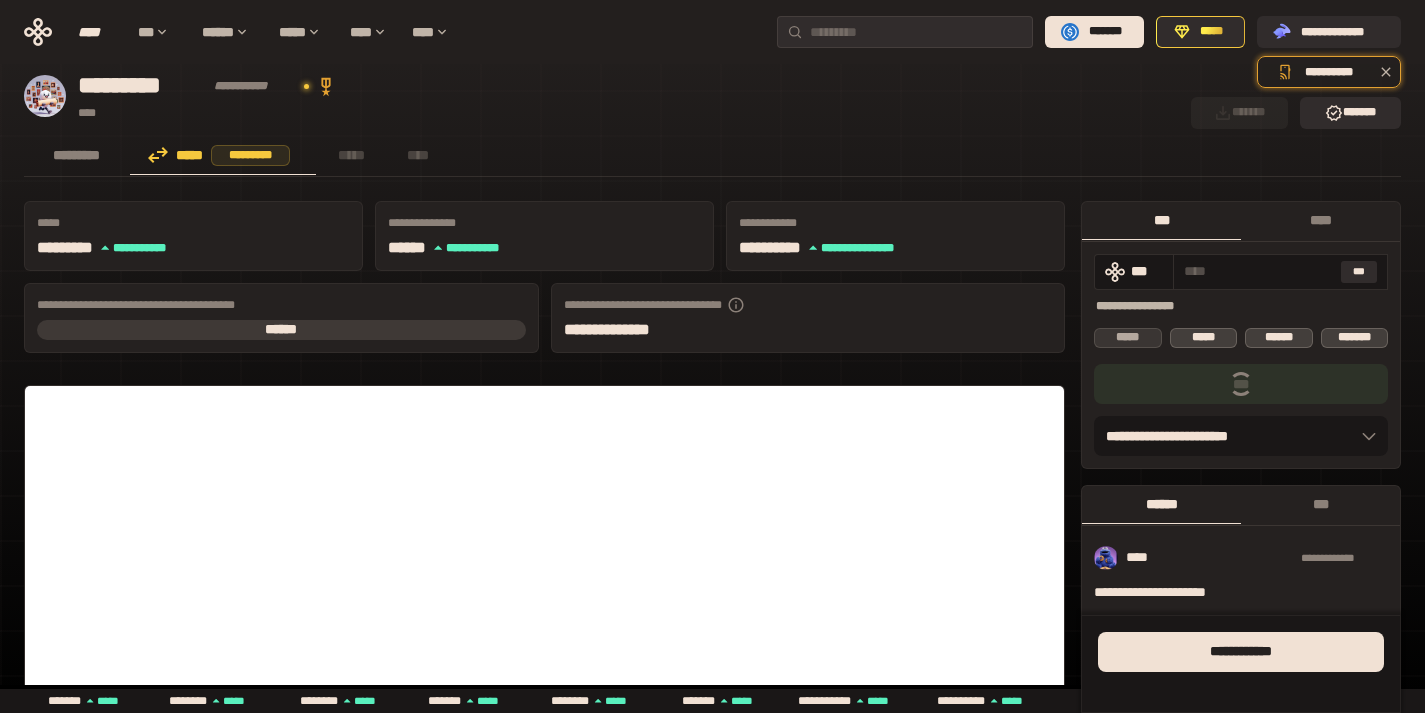 click on "*****" at bounding box center (1128, 338) 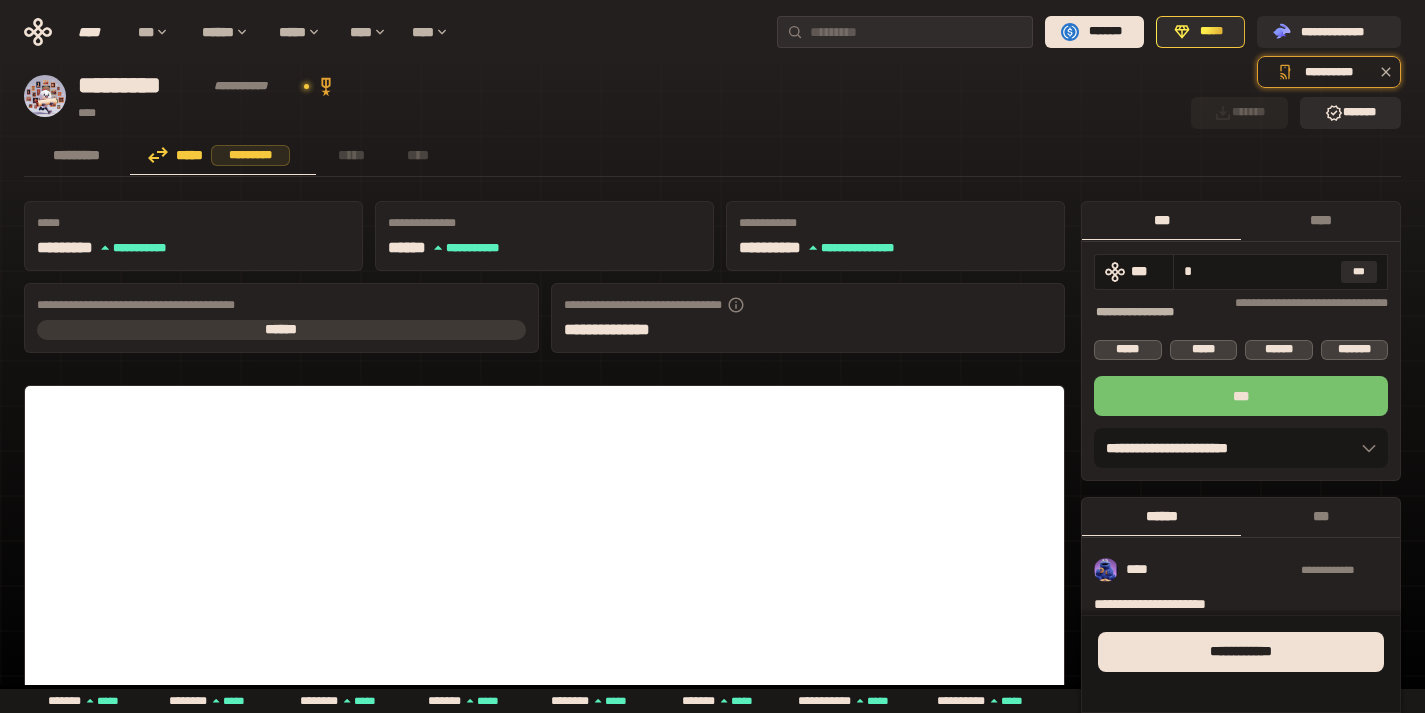 click on "***" at bounding box center [1241, 396] 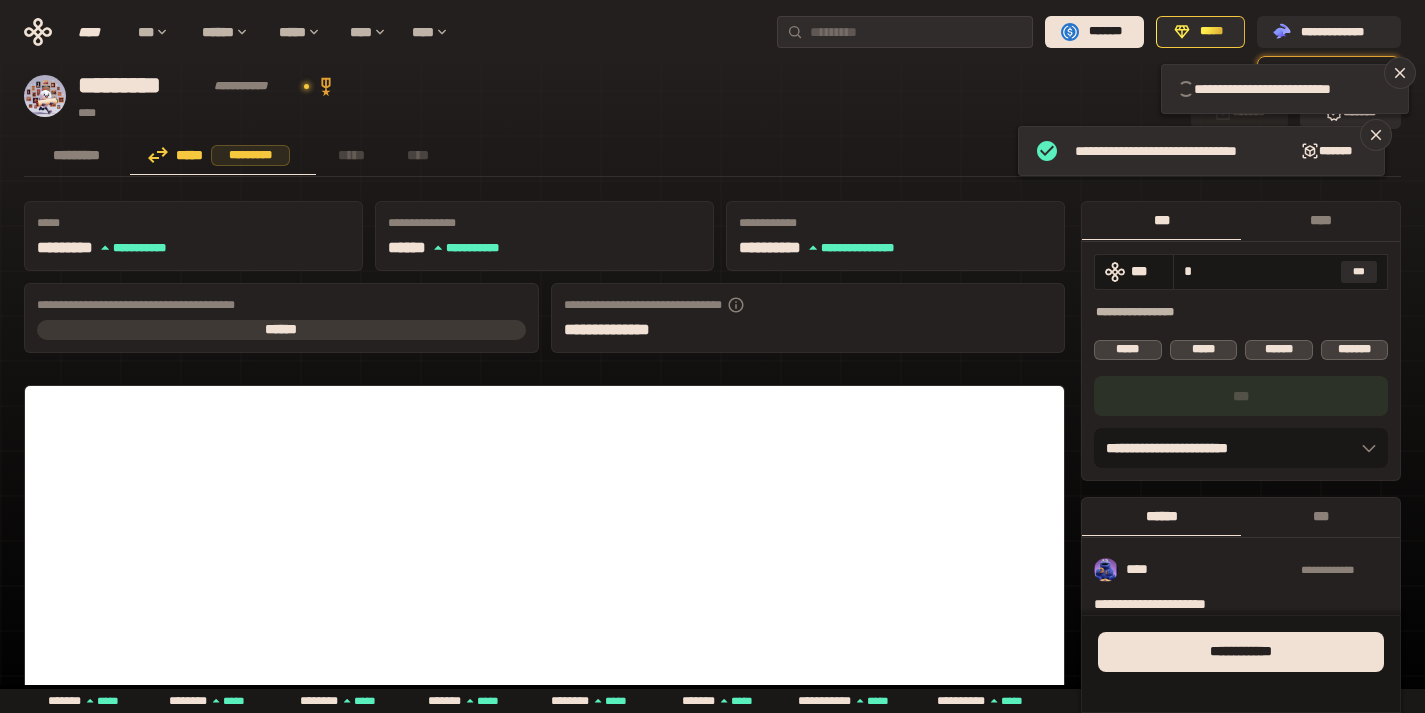 type 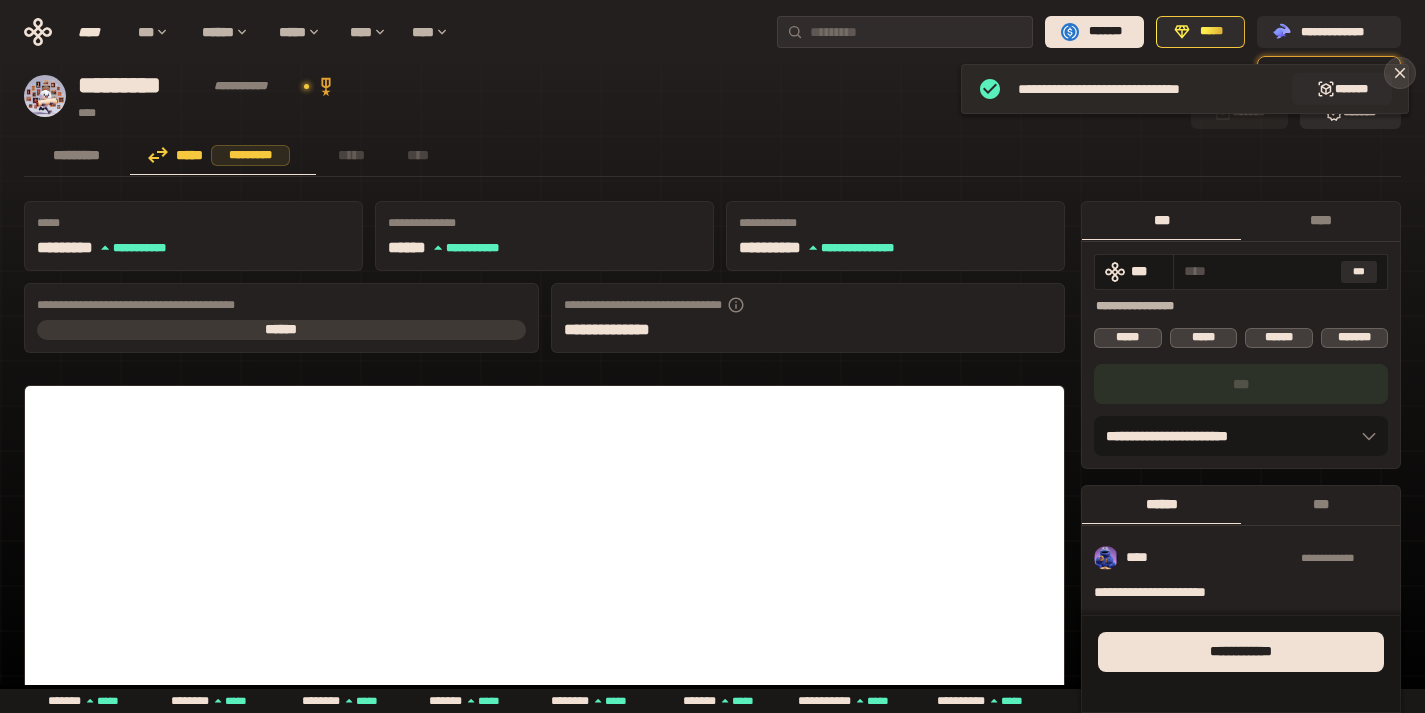 scroll, scrollTop: 0, scrollLeft: 0, axis: both 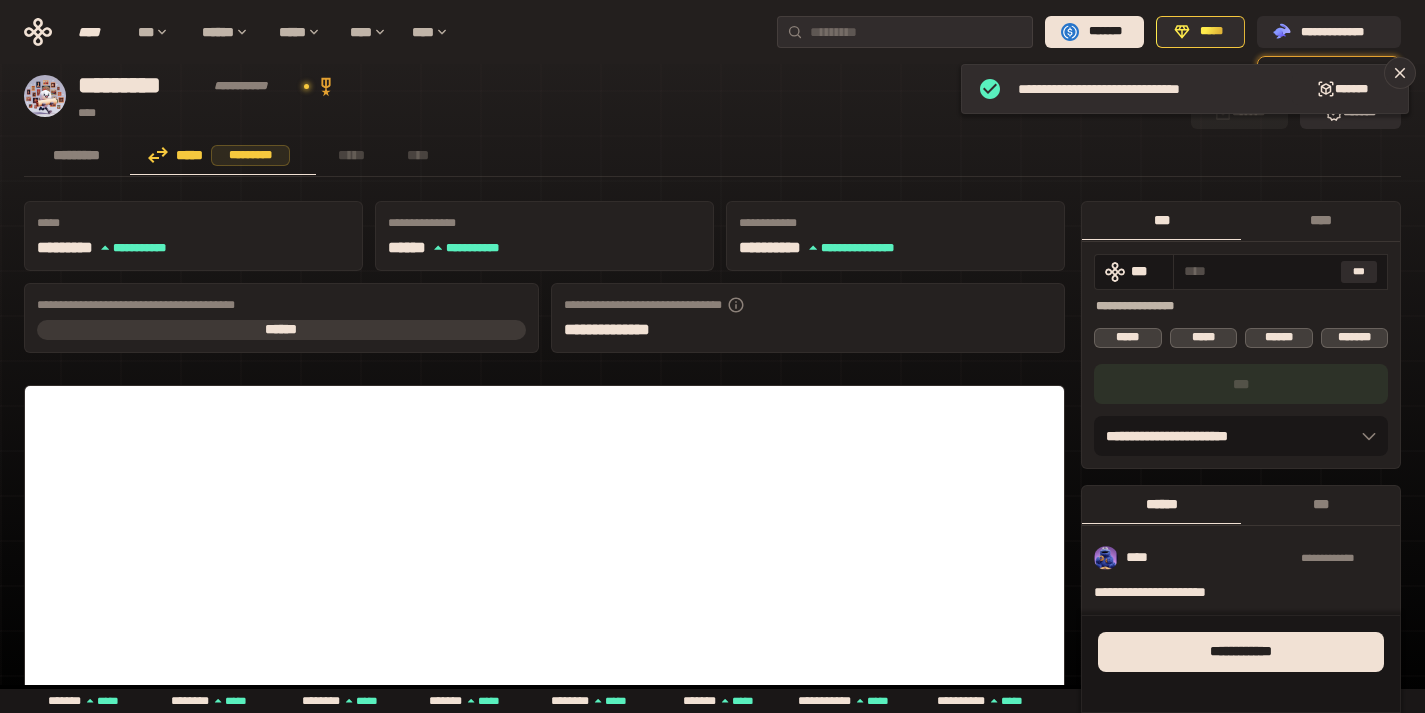 click on "[FIRST] [LAST] [STREET] [CITY] [STATE] [ZIP] [COUNTRY] [PHONE] [EMAIL] [WEBSITE] [COMPANY] [PRODUCT] [PRICE] [CURRENCY] [DATE] [TIME] [PAYMENT_METHOD] [ACCOUNT_NUMBER] [SSN] [CREDIT_CARD_NUMBER] [LICENSE_PLATE] [VEHICLE_IDENTIFICATION_NUMBER] [DRIVER_LICENSE_NUMBER] [PASSPORT_NUMBER] [NATIONAL_ID_NUMBER] [BANK_ACCOUNT_NUMBER] [ROUTING_NUMBER] [IBAN] [SWIFT_CODE] [IP_ADDRESS] [MAC_ADDRESS] [HOSTNAME] [DOMAIN_NAME] [URL] [EMAIL_ADDRESS] [PHONE_NUMBER] [POSTAL_CODE] [STREET_ADDRESS] [CITY_NAME] [STATE_NAME] [COUNTRY_NAME] [REGION_NAME] [COUNTY_NAME] [TOWN_NAME] [PROVINCE_NAME] [POSTAL_ADDRESS] [PHYSICAL_ADDRESS] [GEOGRAPHIC_IDENTIFIER] [PERSON_NAME] [FIRST_NAME] [LAST_NAME] [MIDDLE_NAME] [NICKNAME] [USERNAME] [EMAIL_FRAGMENT] [PHONE_FRAGMENT] [ADDRESS_FRAGMENT] [STATE_CODE] [CITY_CODE] [COUNTY_CODE] [TOWN_CODE] [REGION_CODE] [COUNTRY_CODE] [PROVINCE_CODE] [ZIP_CODE] [PHONE_TYPE] [EMAIL_TYPE] [ADDRESS_TYPE] [NAME_TYPE] [LOCATION_TYPE] [IDENTIFIER_TYPE] [NUMBER_TYPE] [PRICE_TYPE] [CURRENCY_TYPE] [DATE_TYPE] [TIME_TYPE] [PAYMENT_TYPE] [ACCOUNT_TYPE] [SSN_TYPE] [CREDIT_CARD_TYPE] [LICENSE_TYPE] [VEHICLE_TYPE] [DRIVER_LICENSE_TYPE] [PASSPORT_TYPE] [NATIONAL_ID_TYPE] [BANK_ACCOUNT_TYPE] [ROUTING_TYPE] [IBAN_TYPE] [SWIFT_TYPE] [IP_TYPE] [MAC_TYPE] [HOSTNAME_TYPE] [DOMAIN_TYPE] [URL_TYPE]" at bounding box center (712, 1034) 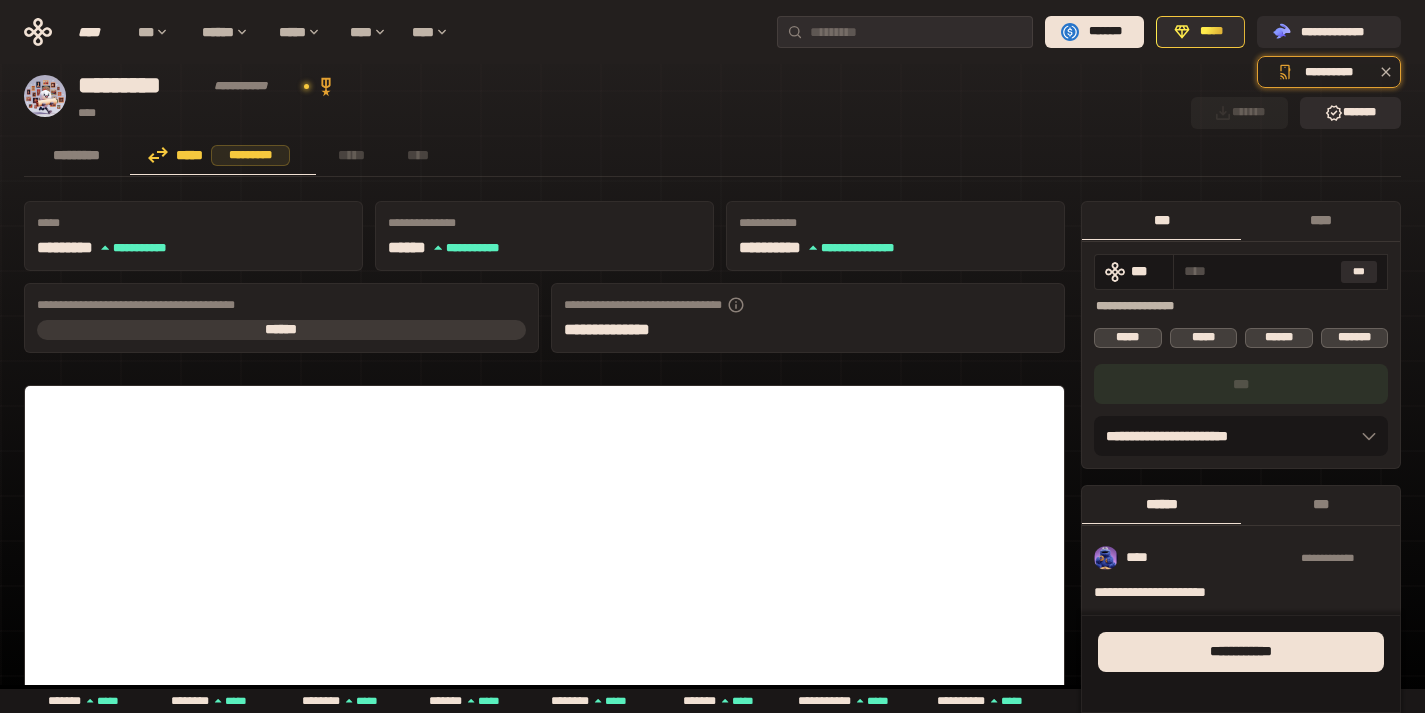 click on "********* *****      ********* ***** ****" at bounding box center (712, 157) 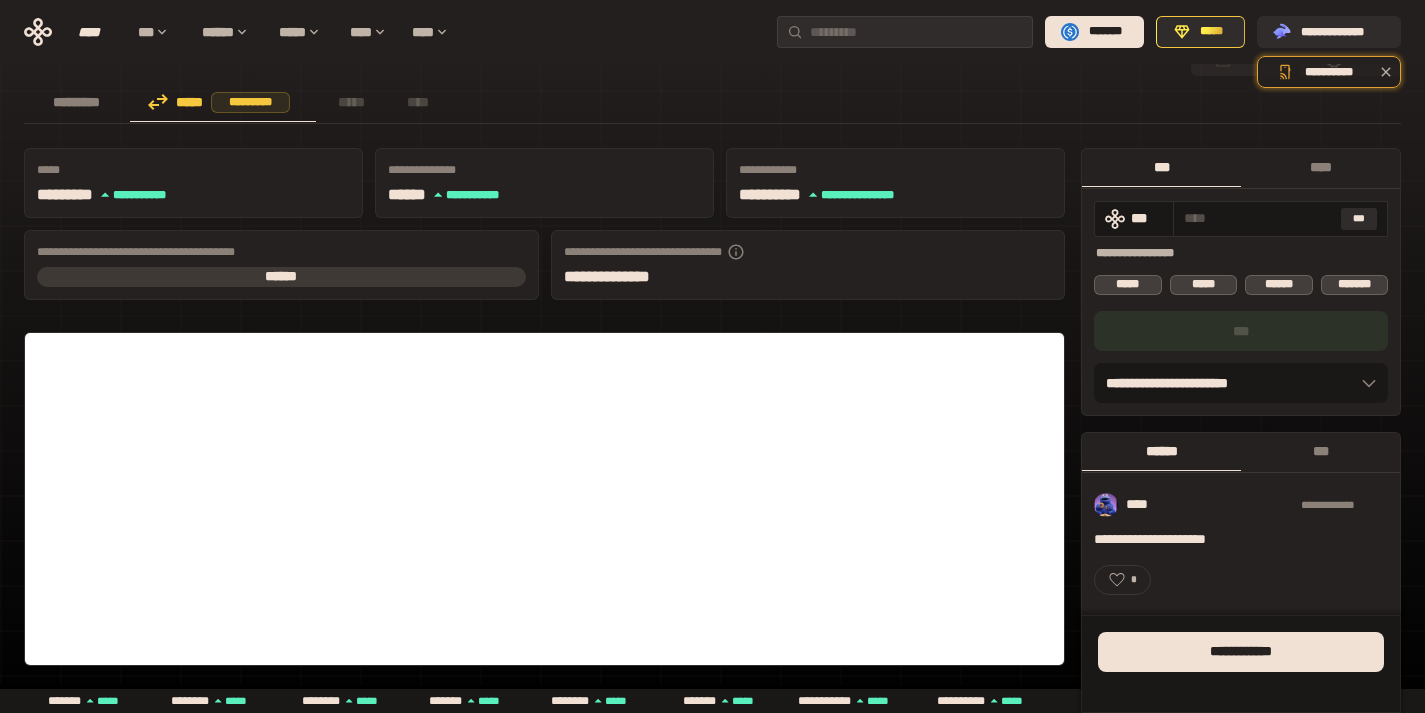 scroll, scrollTop: 0, scrollLeft: 0, axis: both 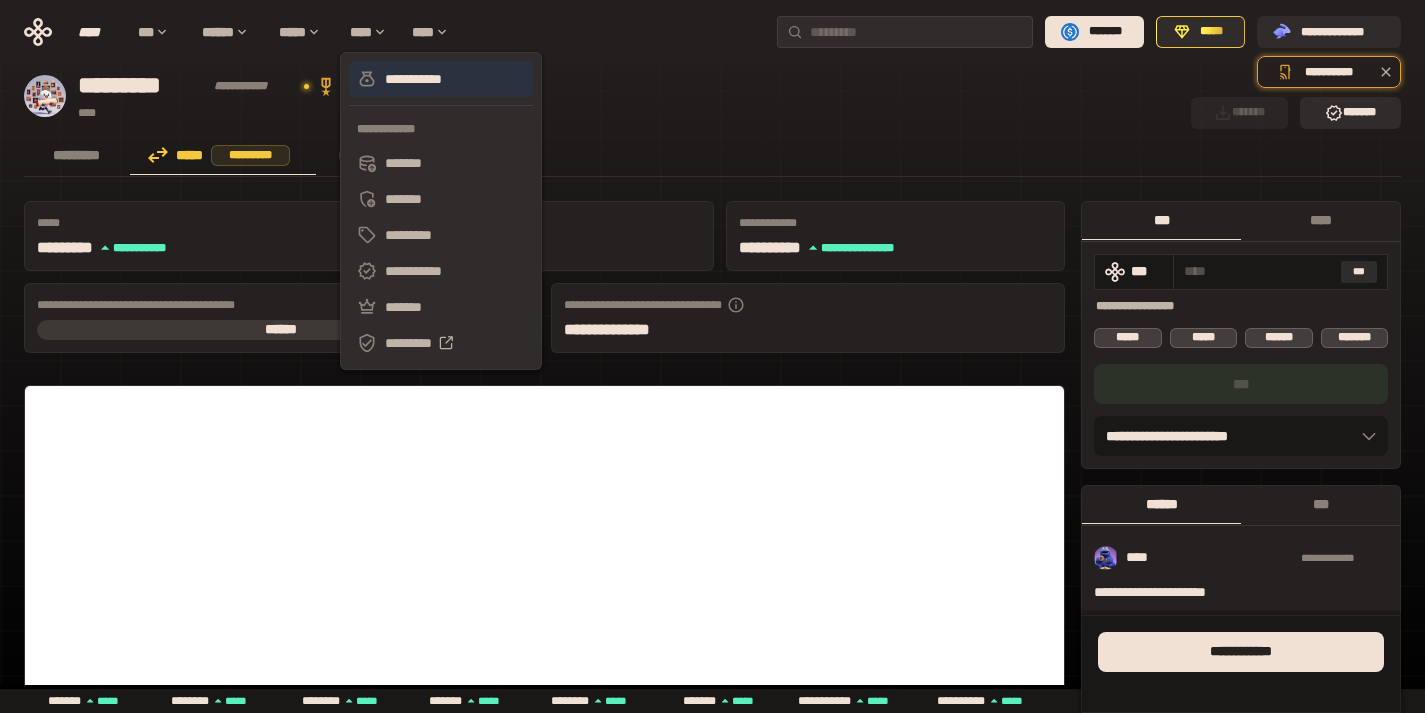 click on "**********" at bounding box center [441, 79] 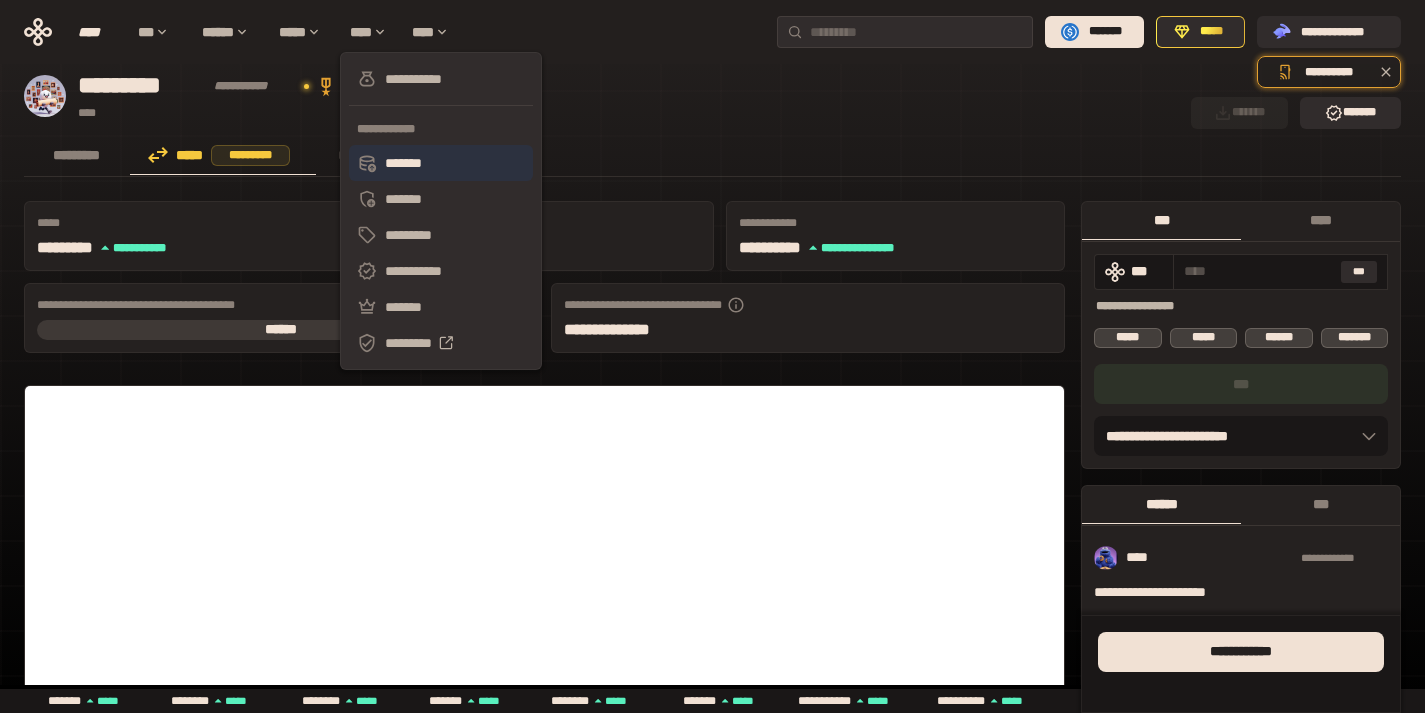 click on "*******" at bounding box center (441, 163) 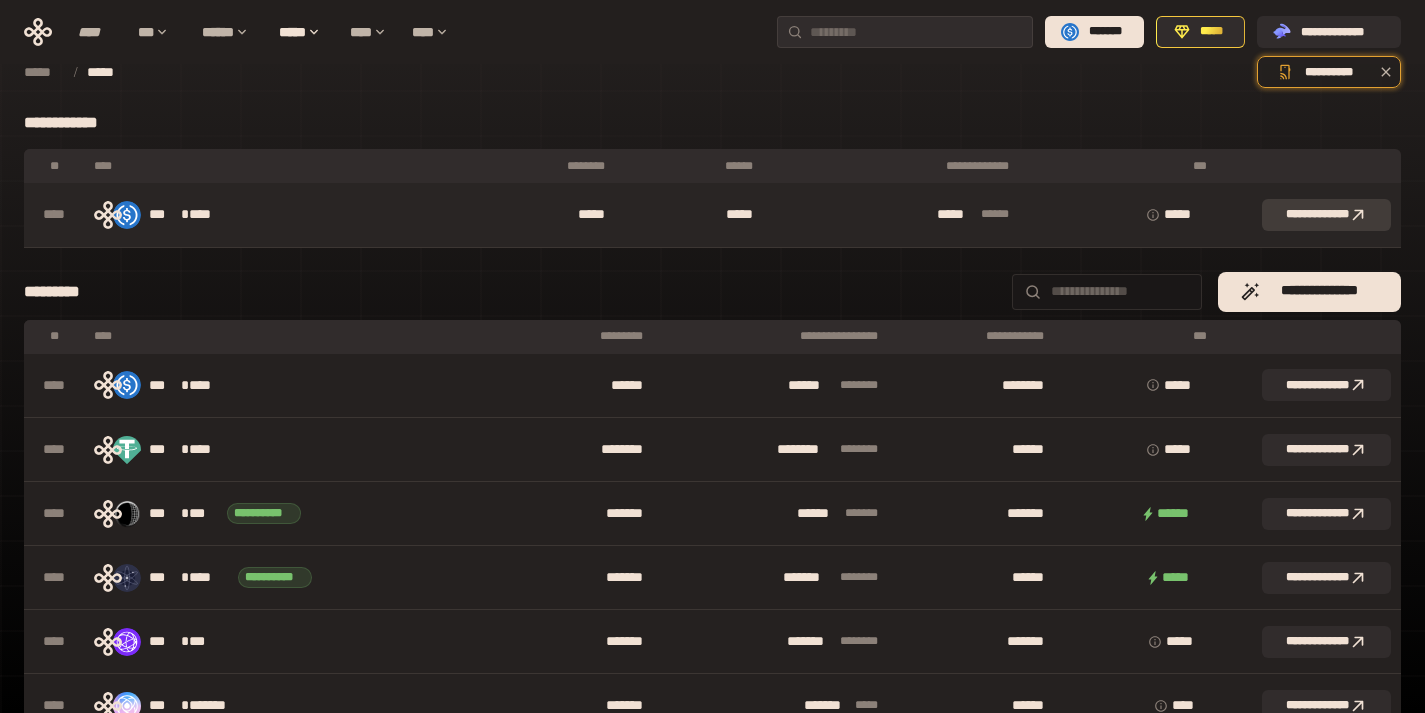 click on "**********" at bounding box center (1326, 215) 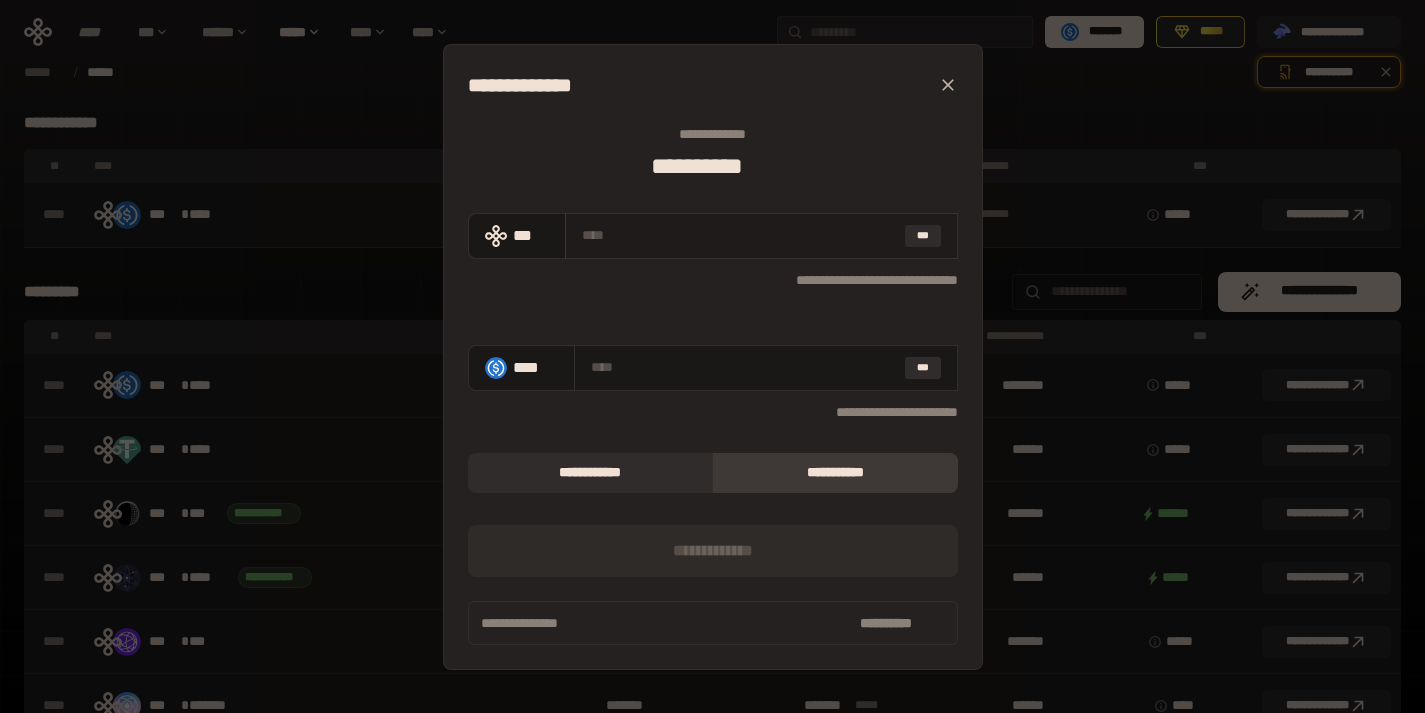 click at bounding box center (739, 235) 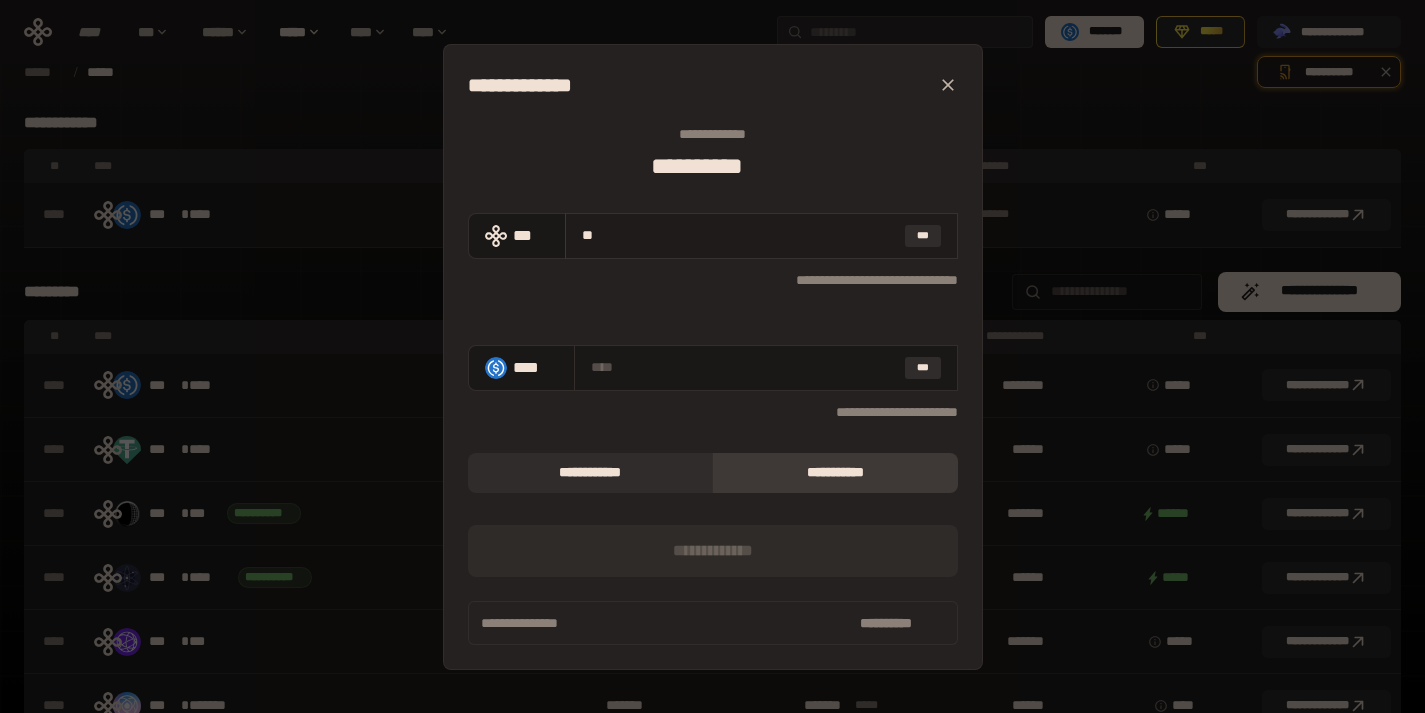type on "***" 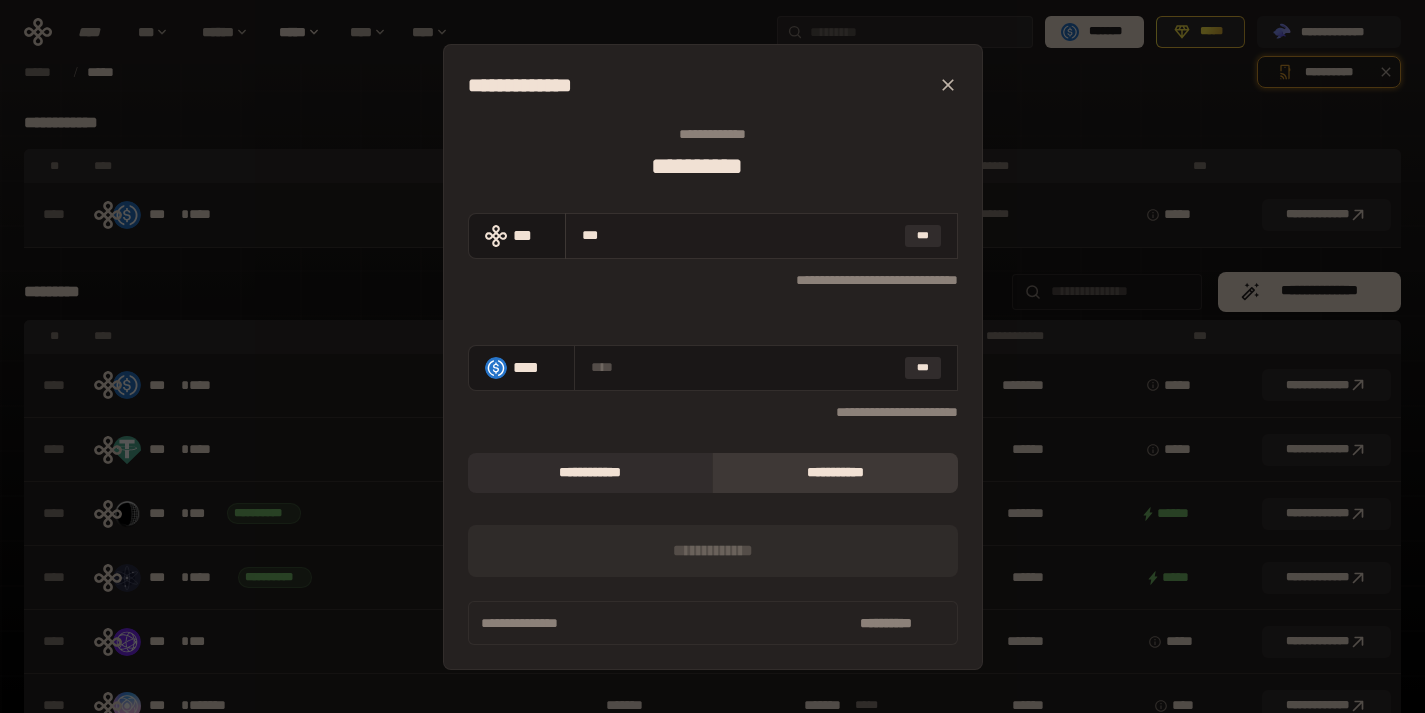 type on "**********" 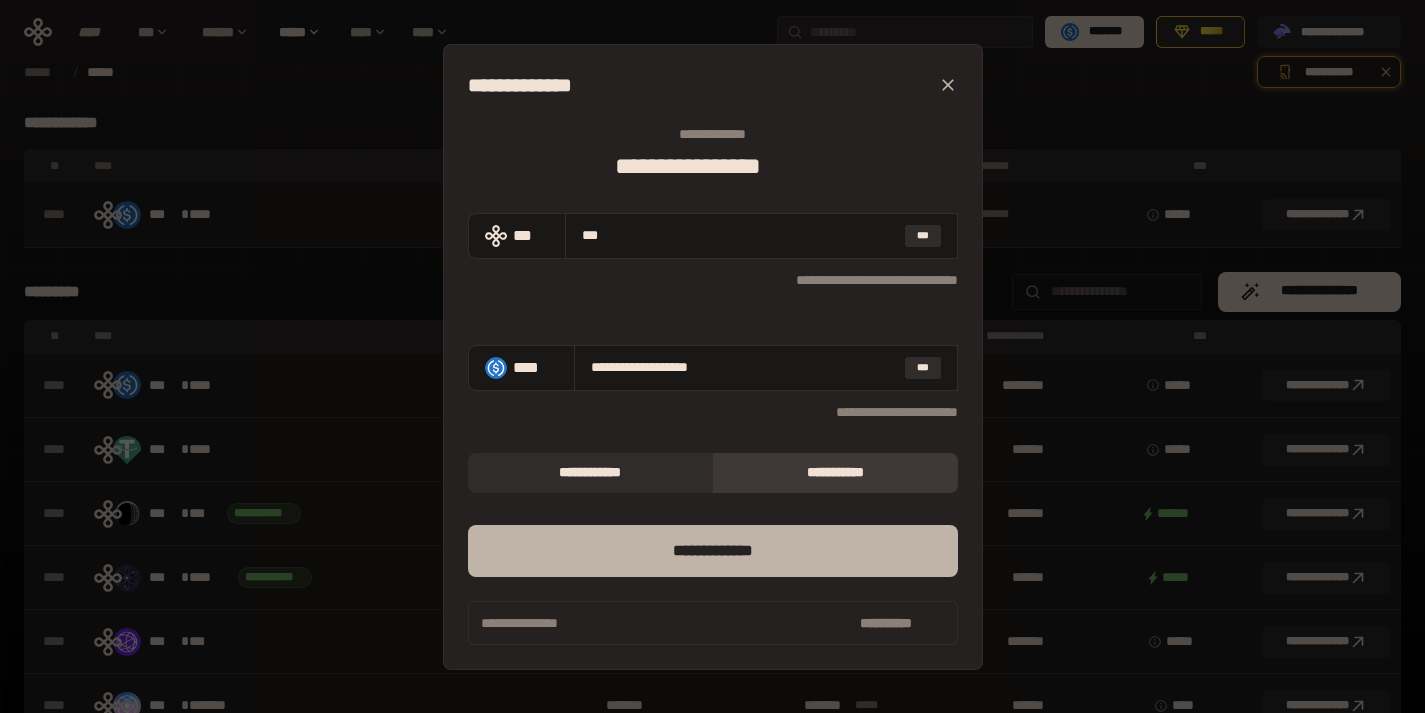 type on "***" 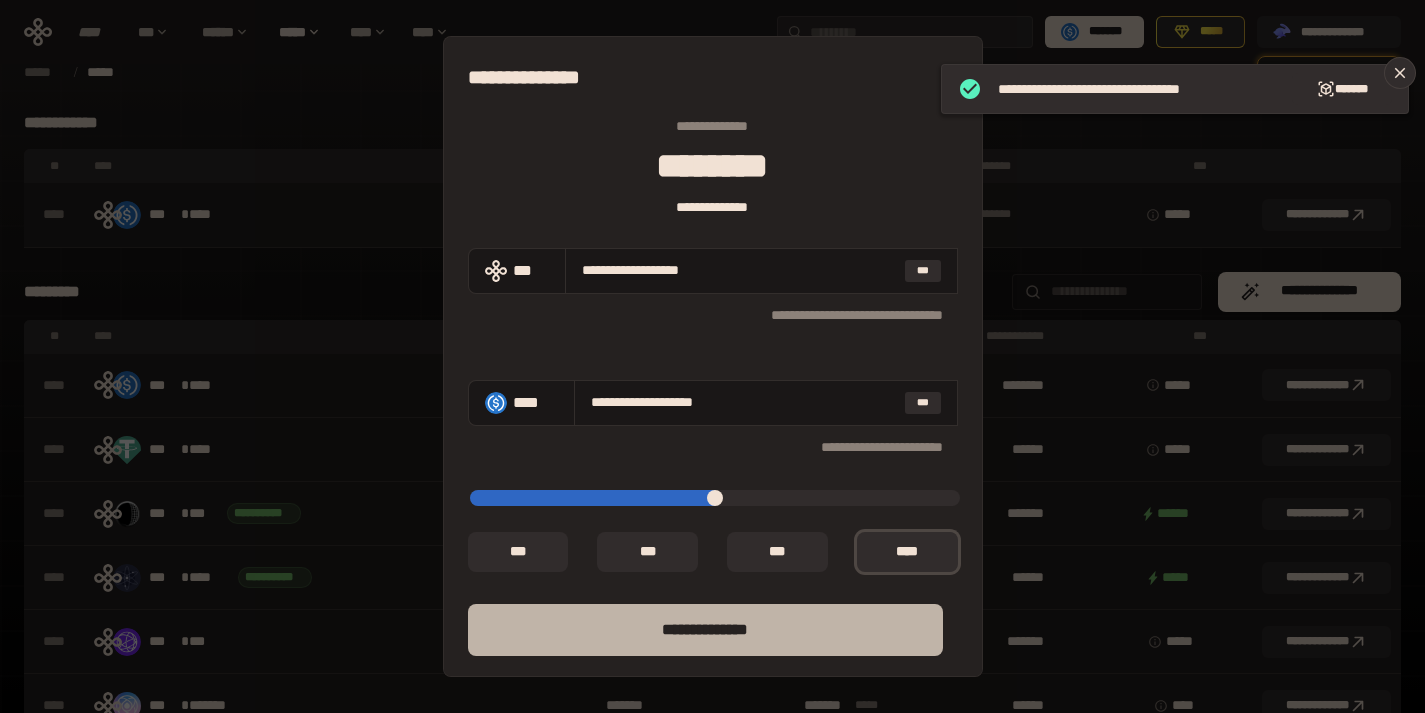 click on "**** *********" at bounding box center (705, 630) 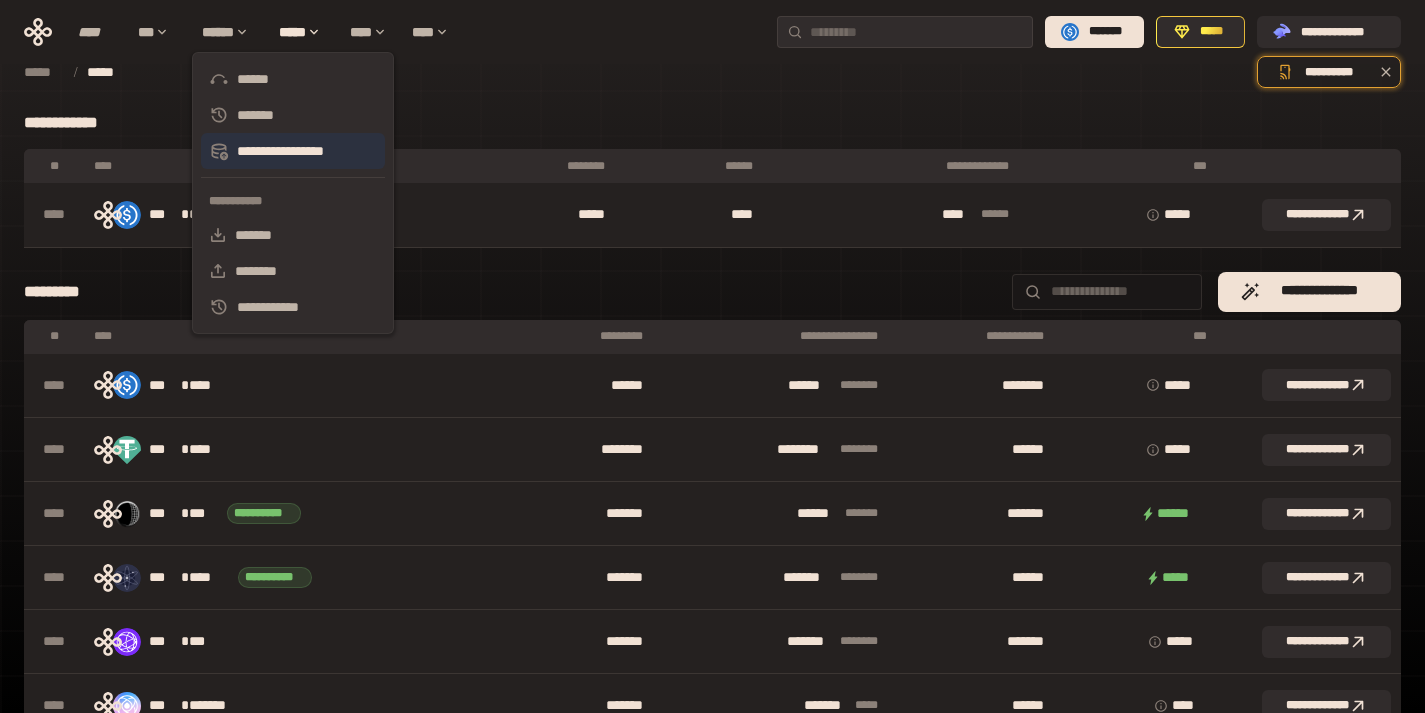 click on "**********" at bounding box center (293, 151) 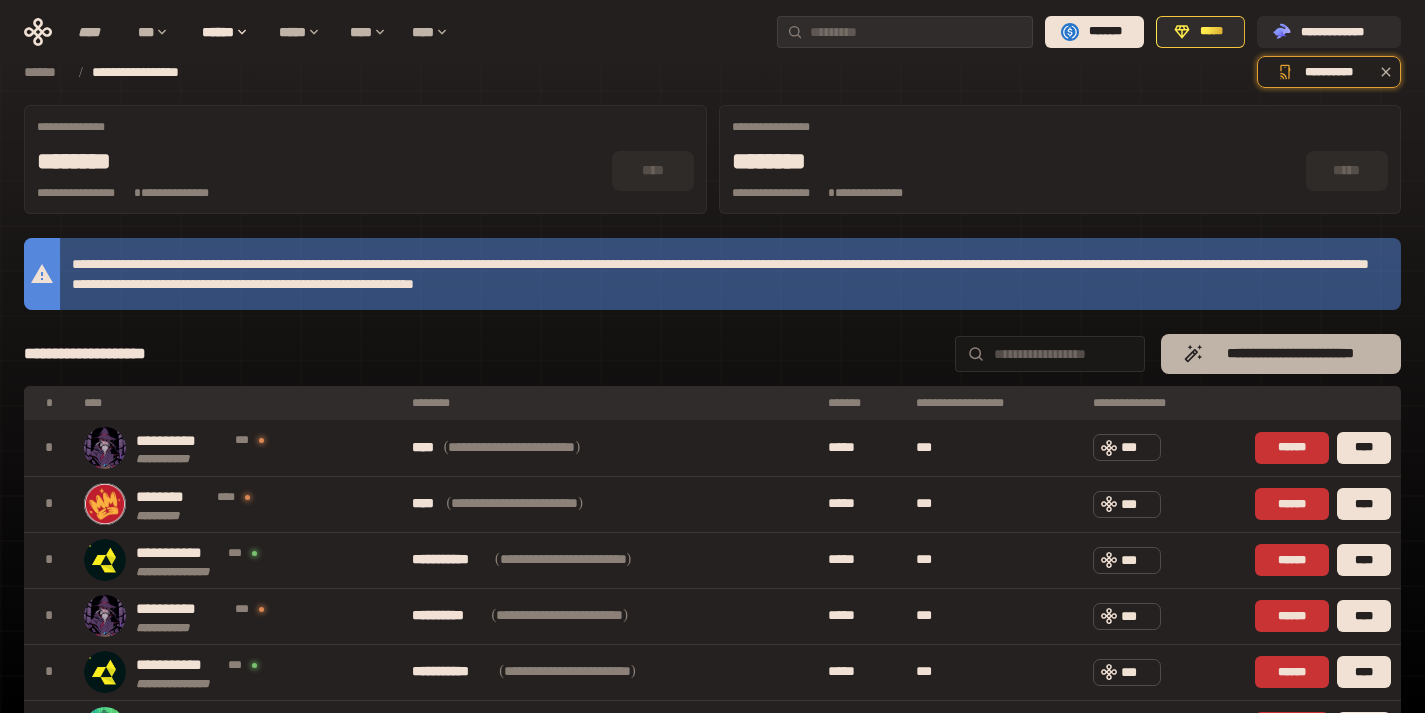 click on "**********" at bounding box center (1291, 354) 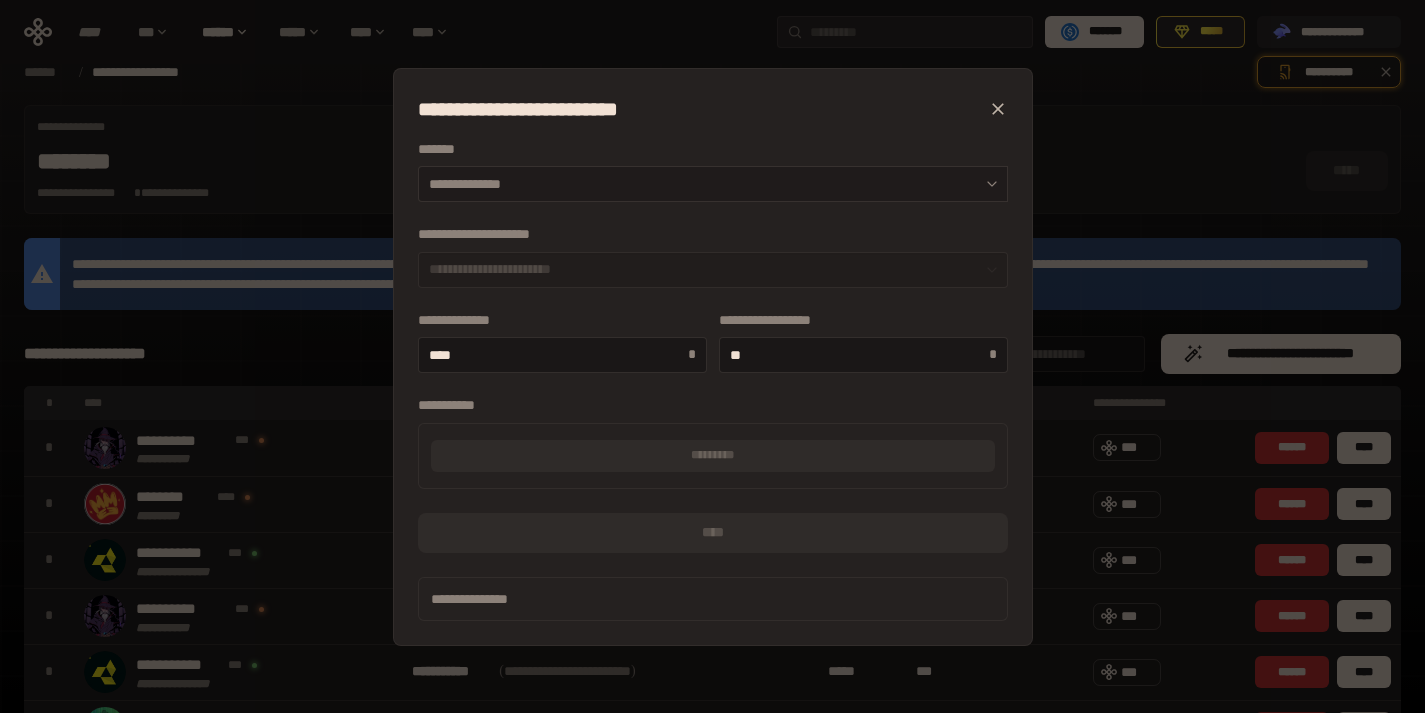 click on "**********" at bounding box center (713, 184) 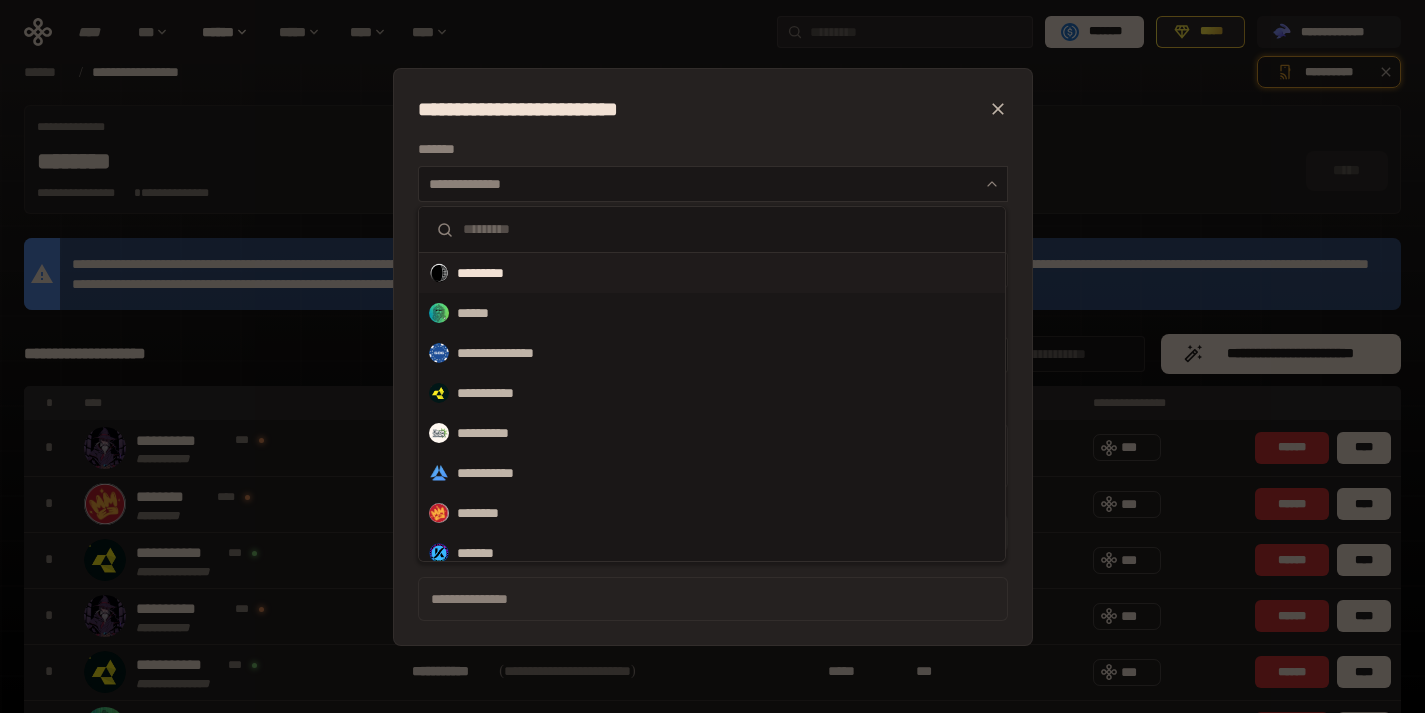 click on "*********" at bounding box center (712, 273) 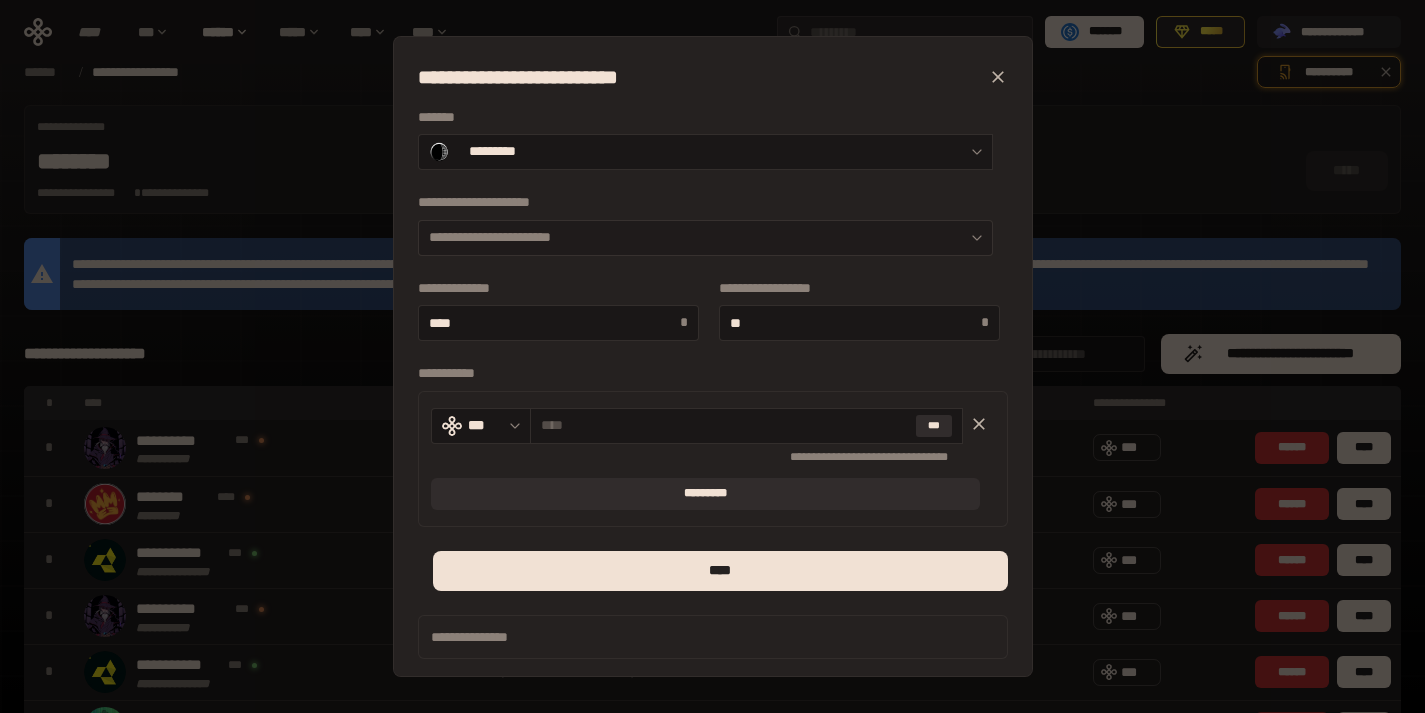 click on "**********" at bounding box center [705, 238] 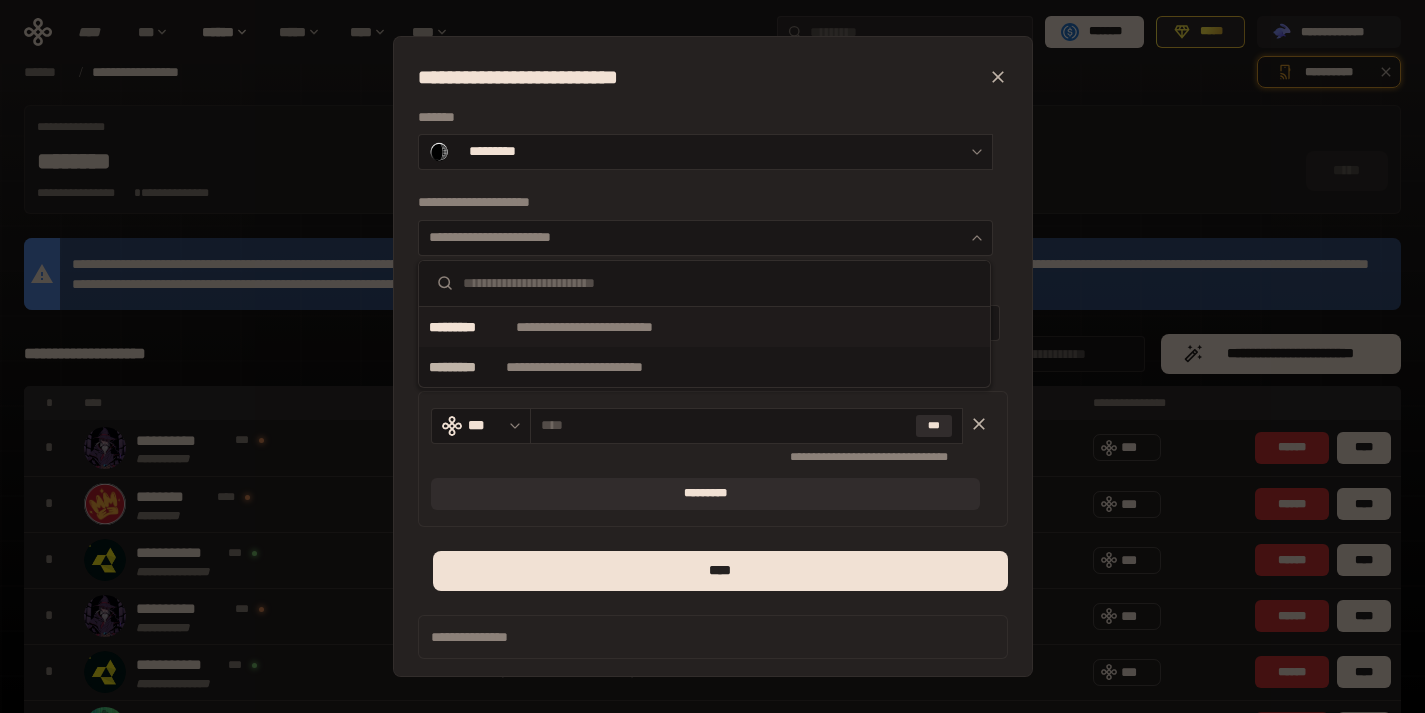 click on "**********" at bounding box center [615, 327] 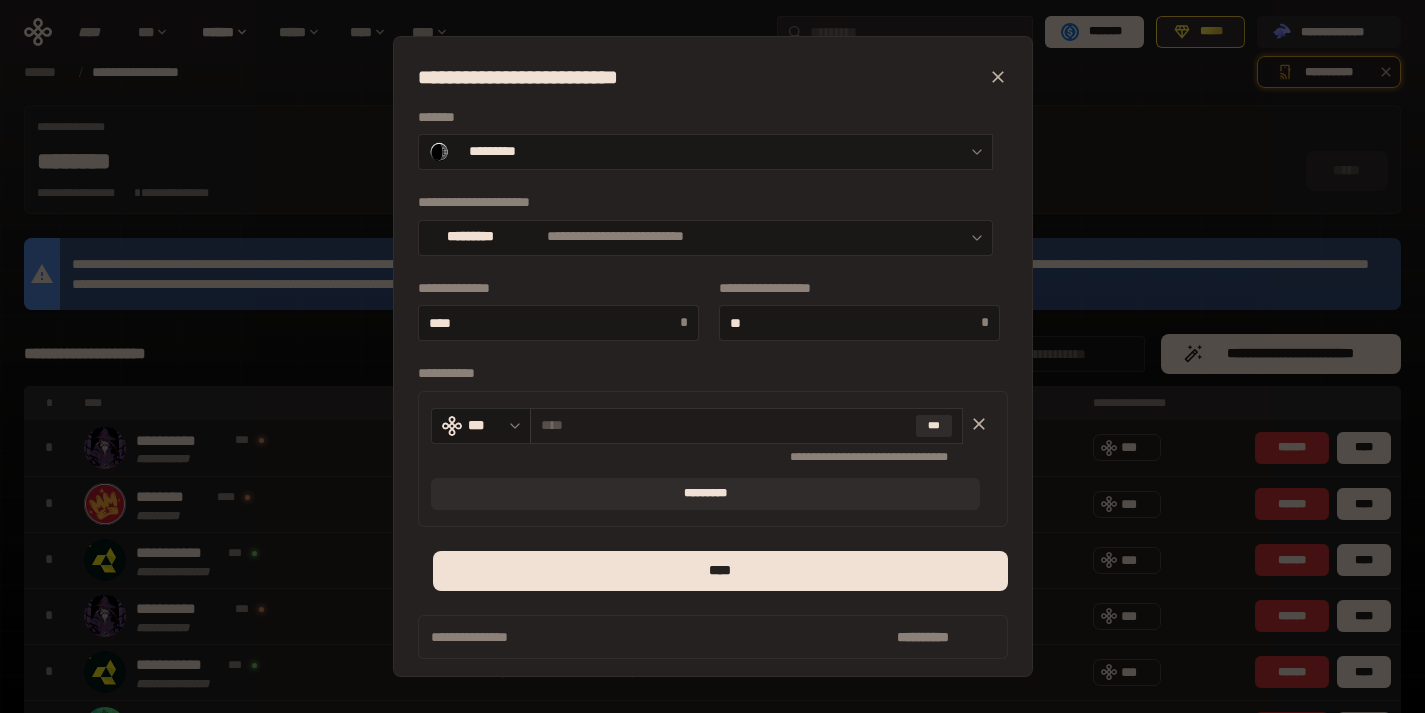 click at bounding box center [724, 425] 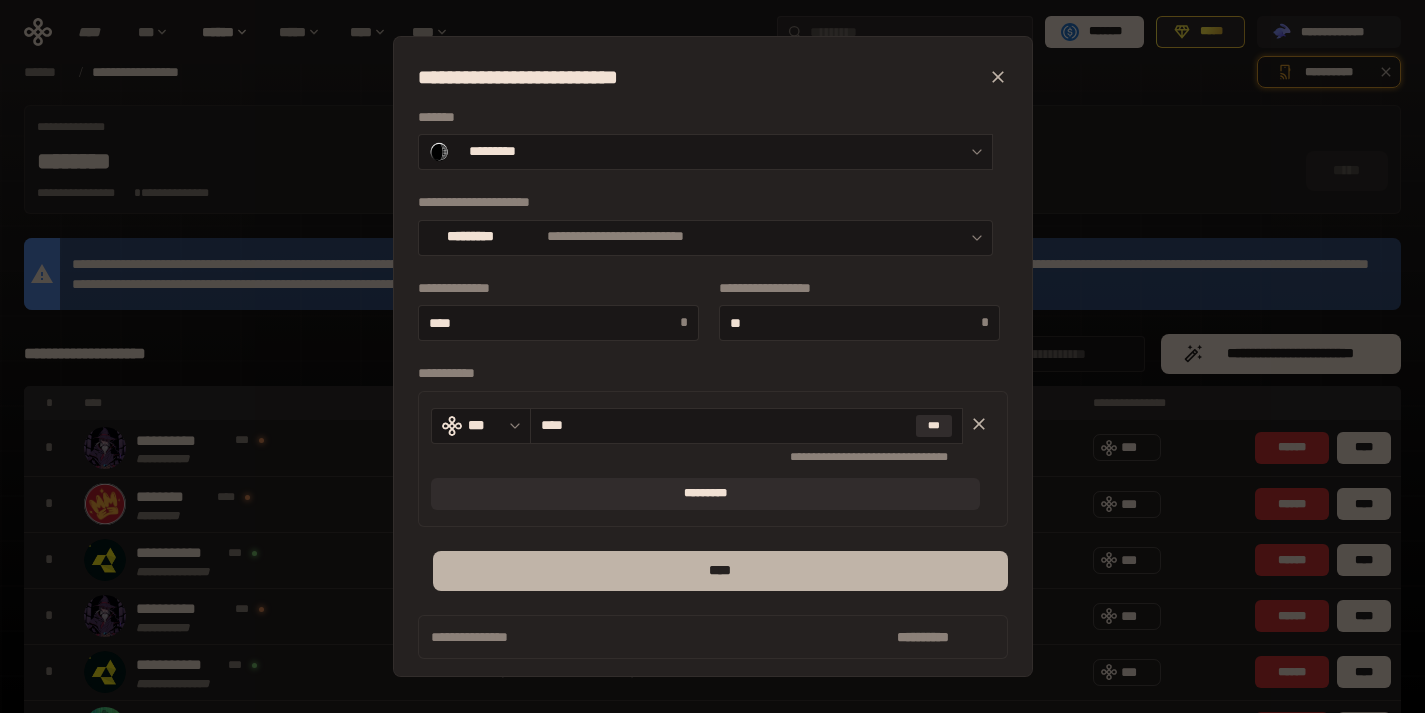 type on "****" 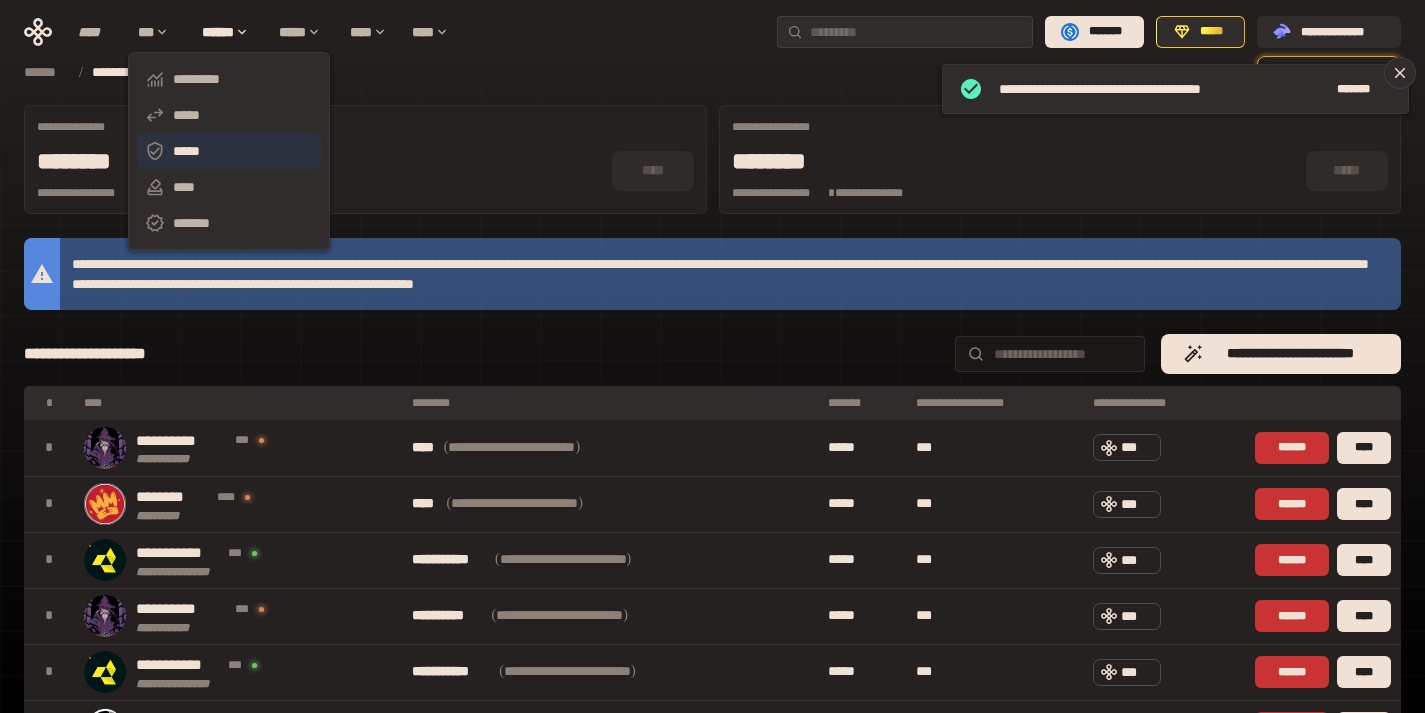 click on "*****" at bounding box center (229, 151) 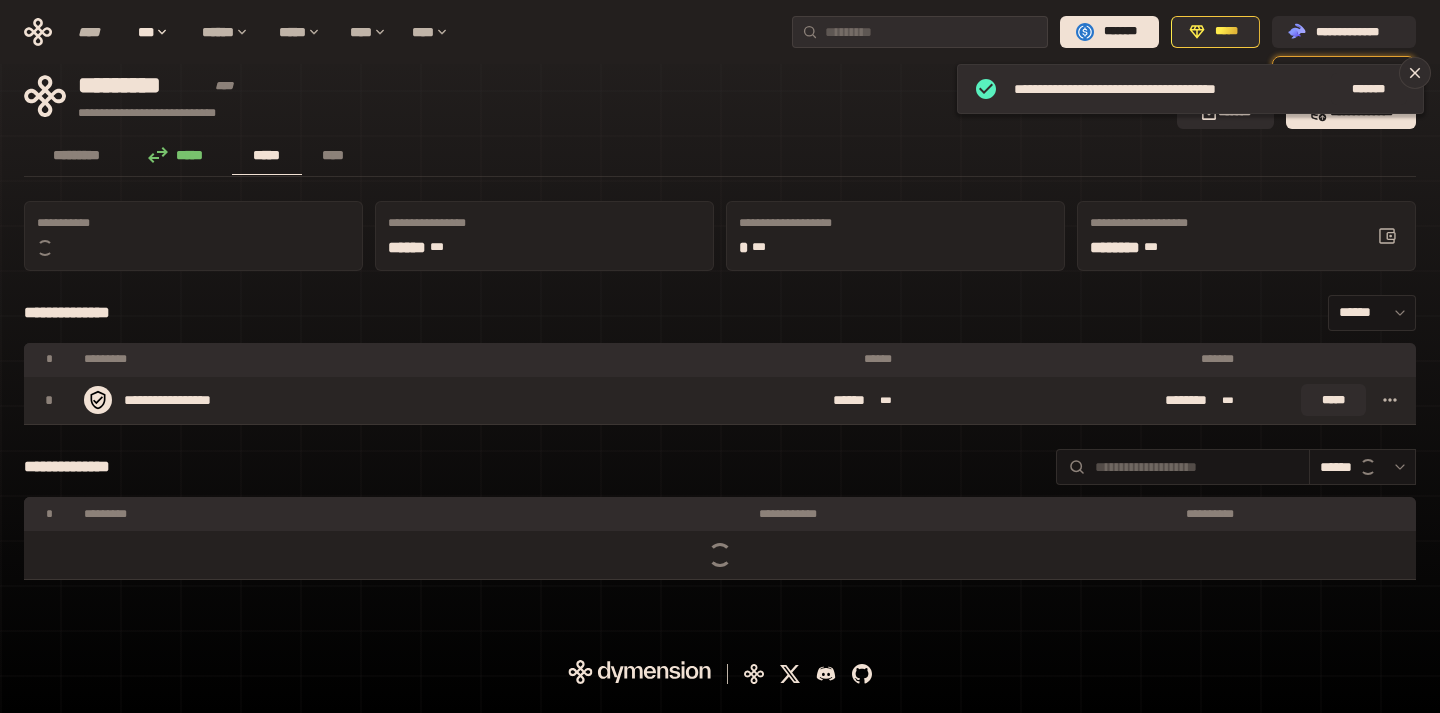 click at bounding box center [1390, 400] 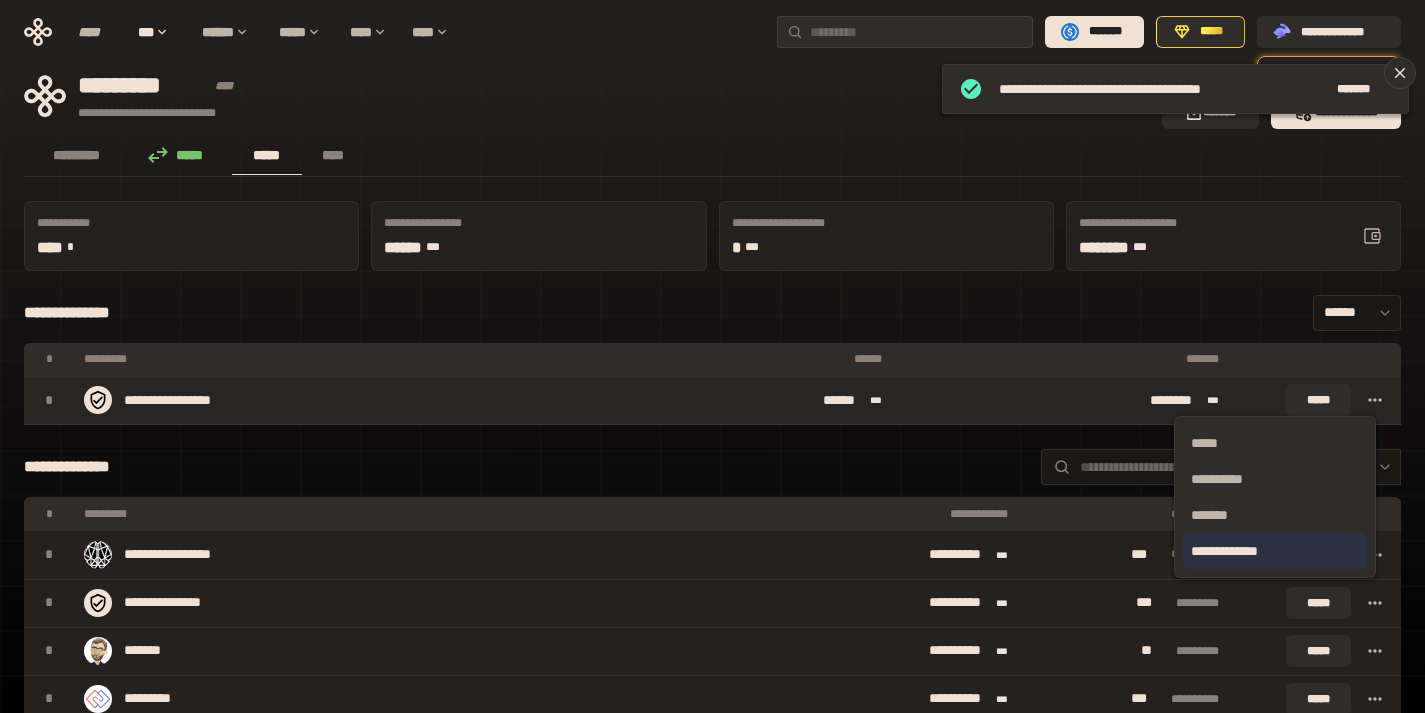 click on "**********" at bounding box center (1275, 551) 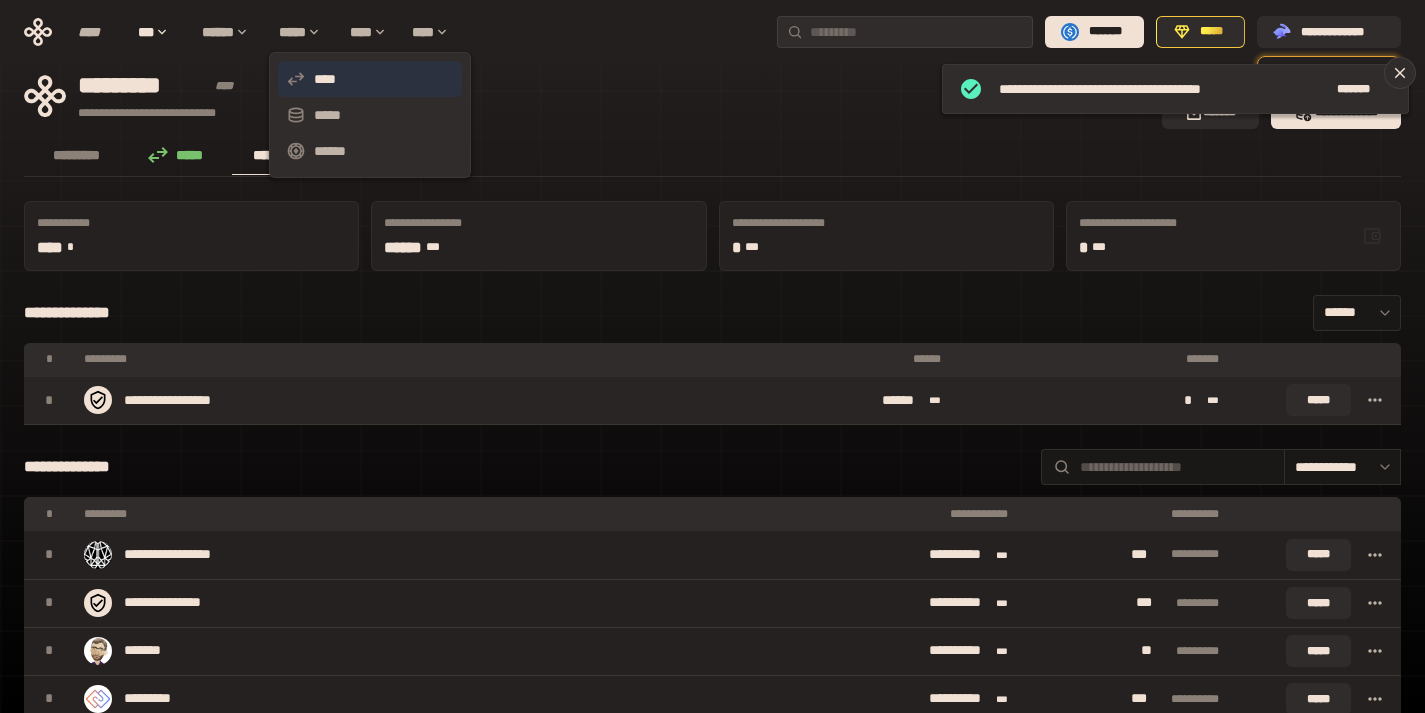 click on "****" at bounding box center [370, 79] 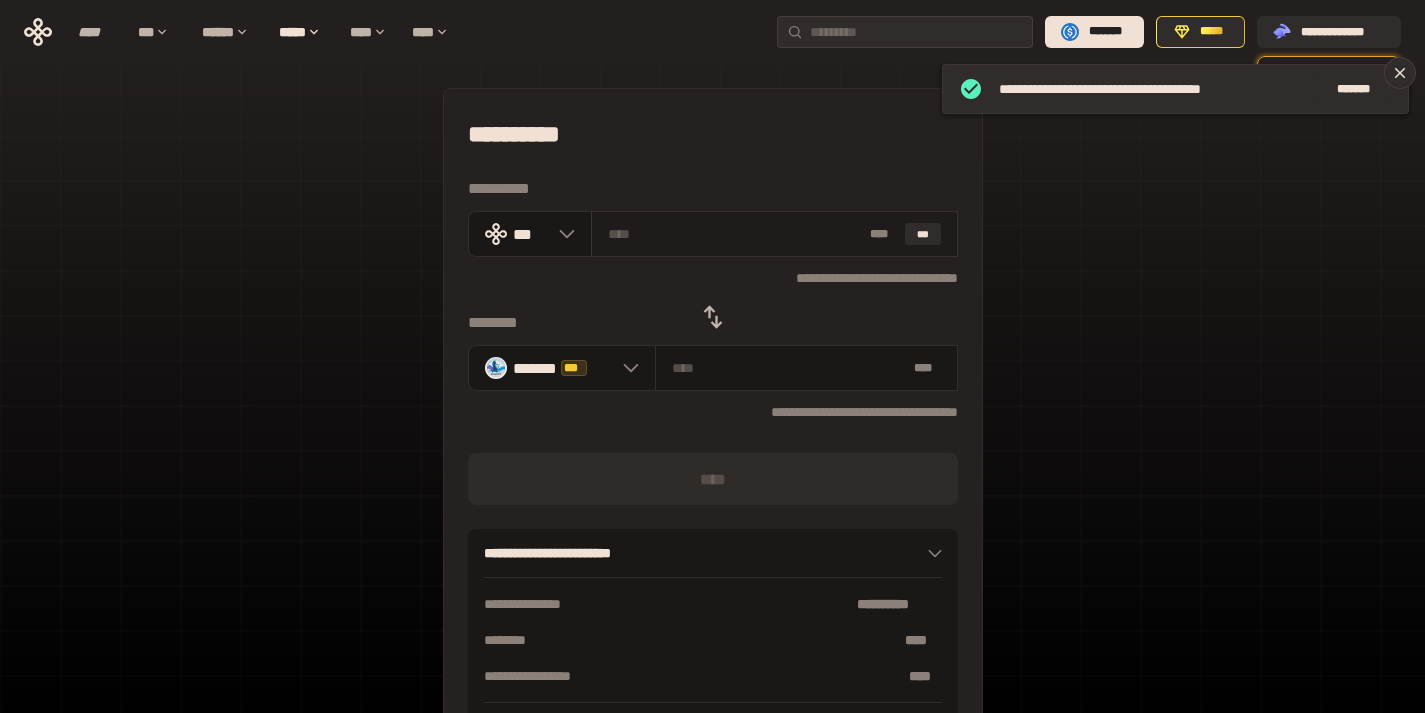 click at bounding box center (735, 234) 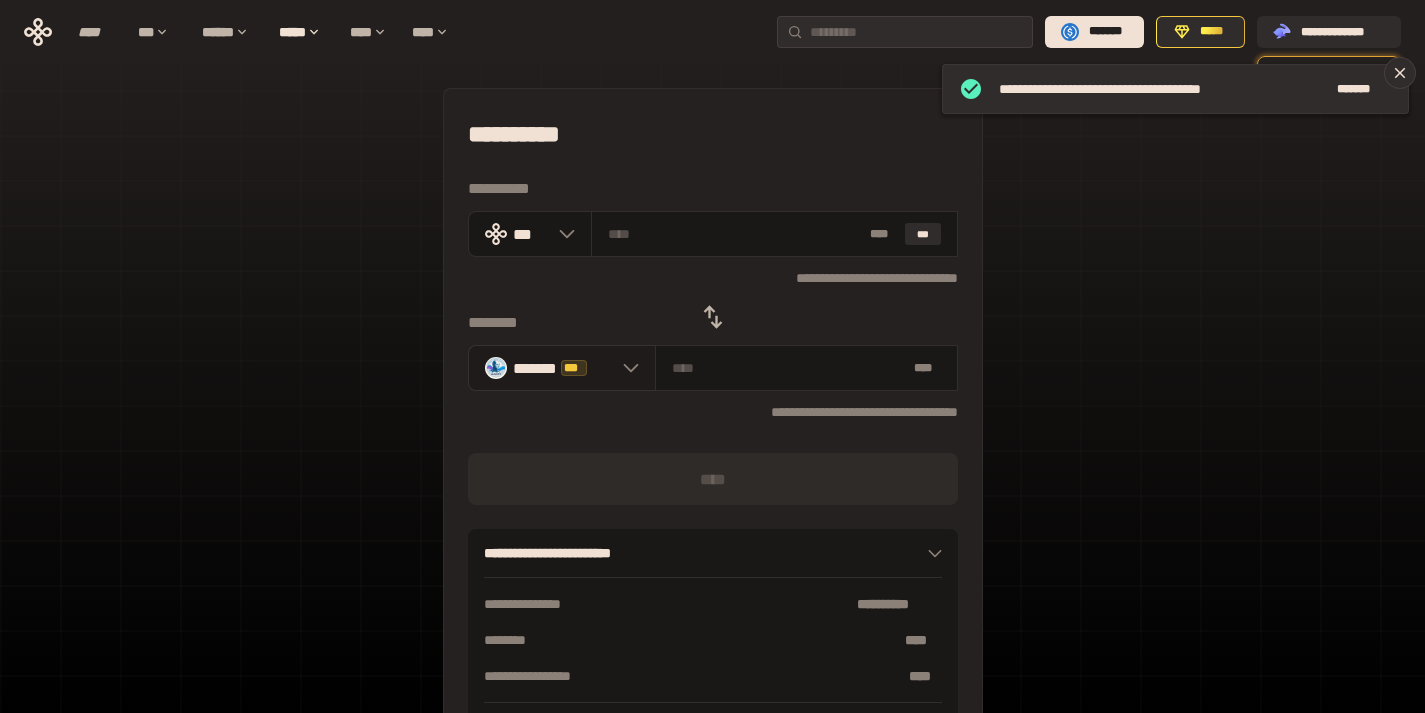 click at bounding box center (626, 368) 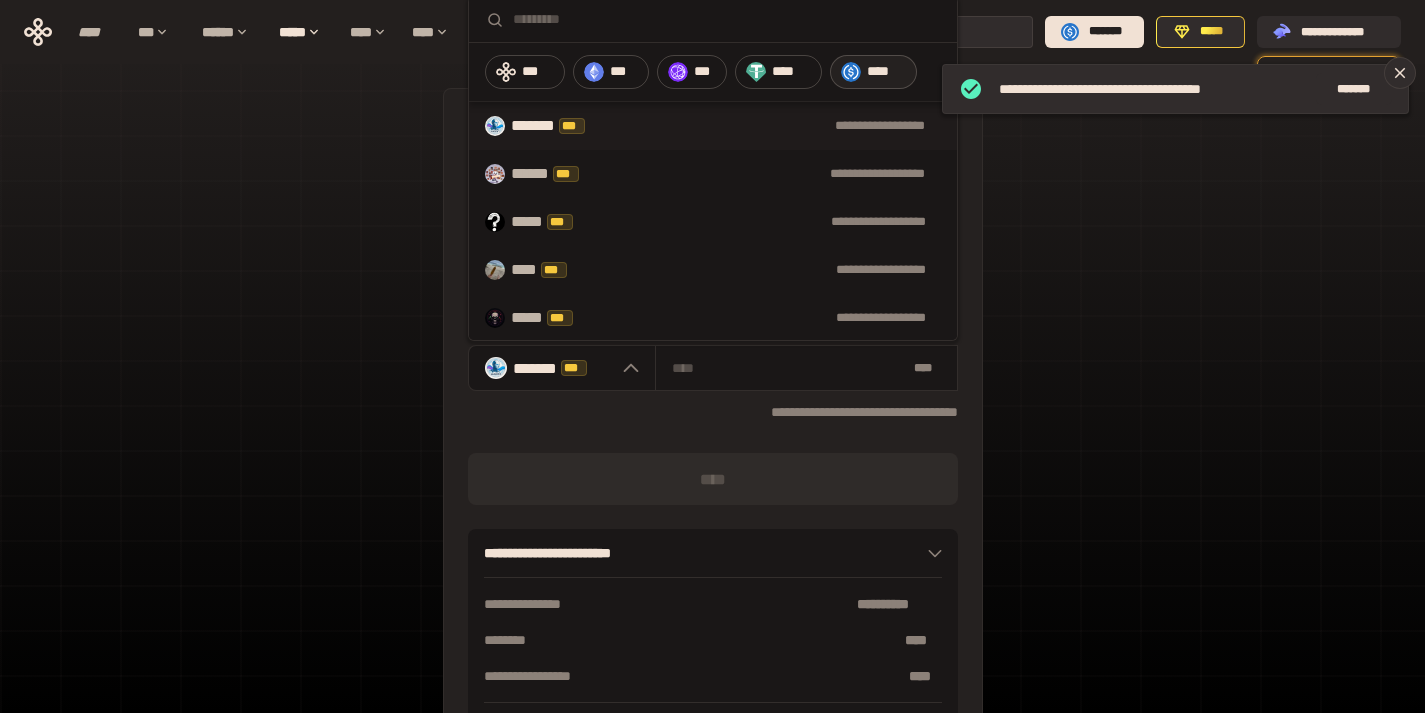 click on "****" at bounding box center (887, 72) 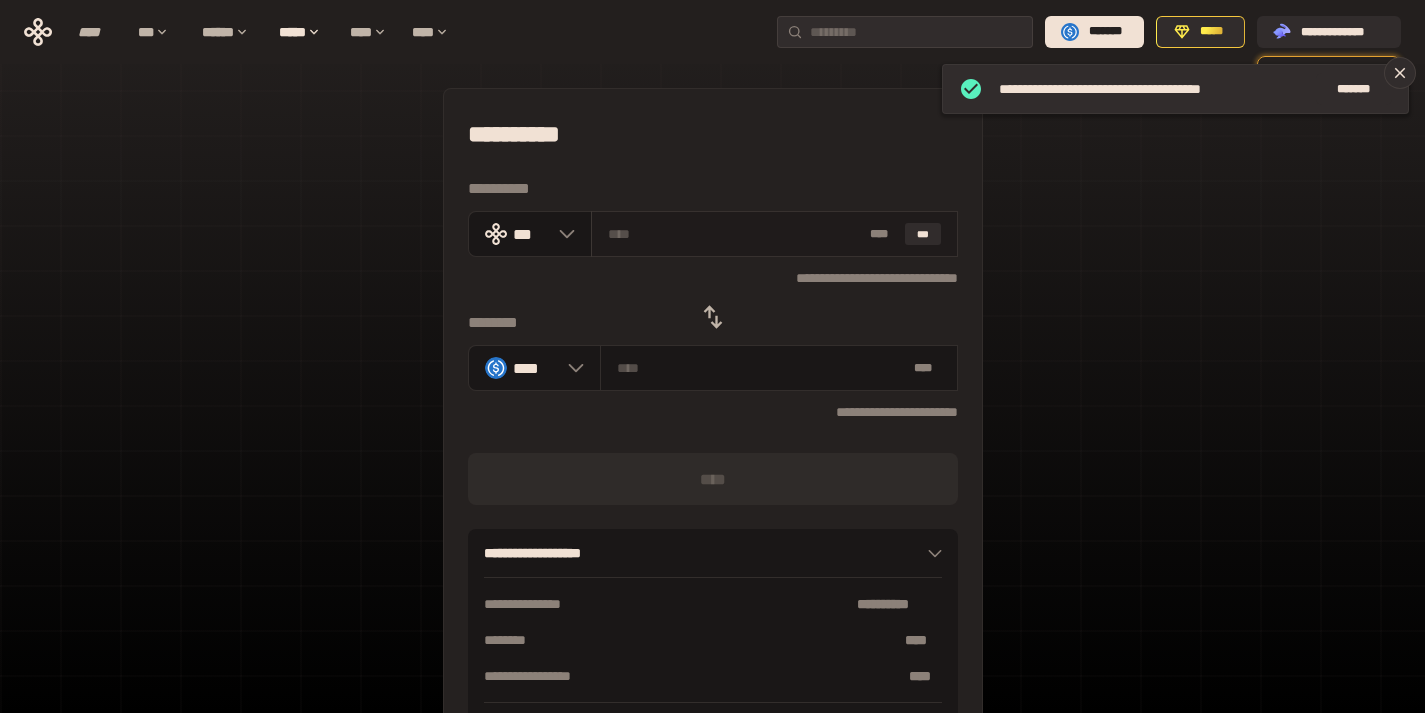 click at bounding box center [735, 234] 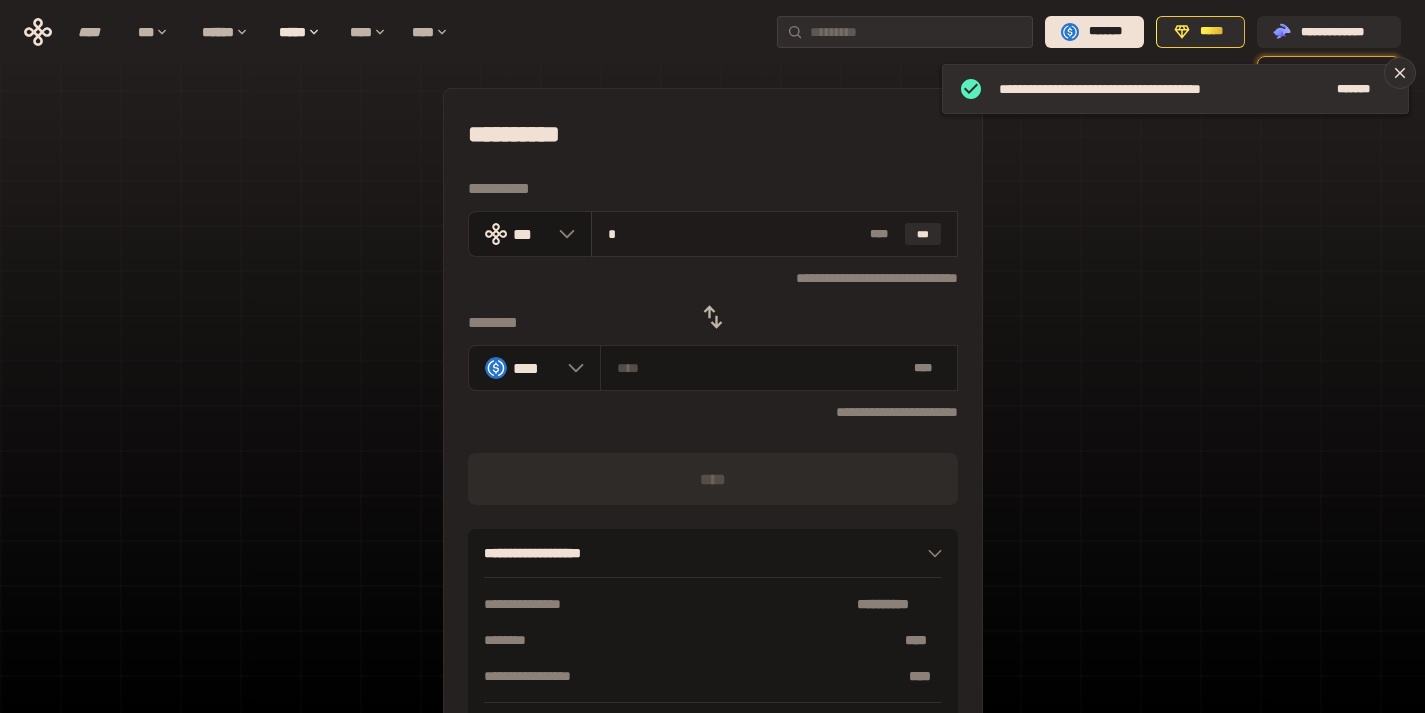 type on "********" 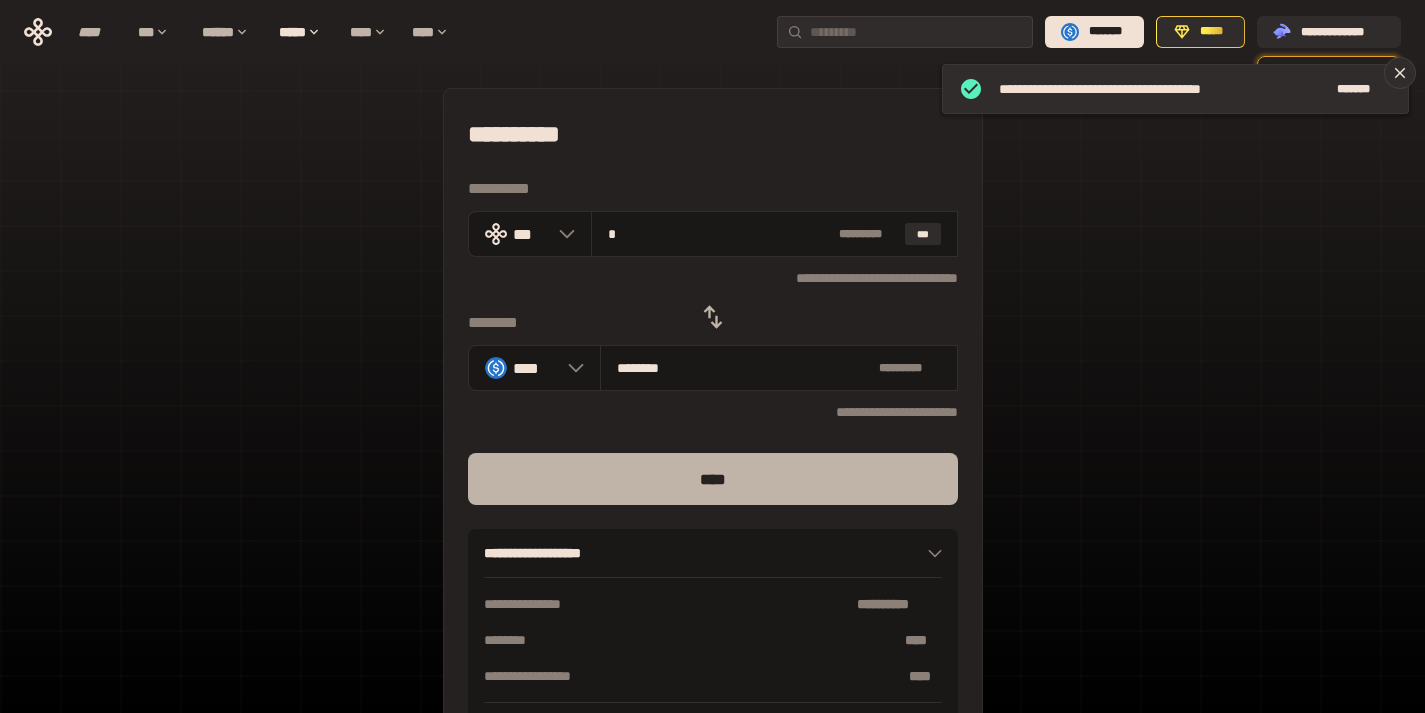 type on "*" 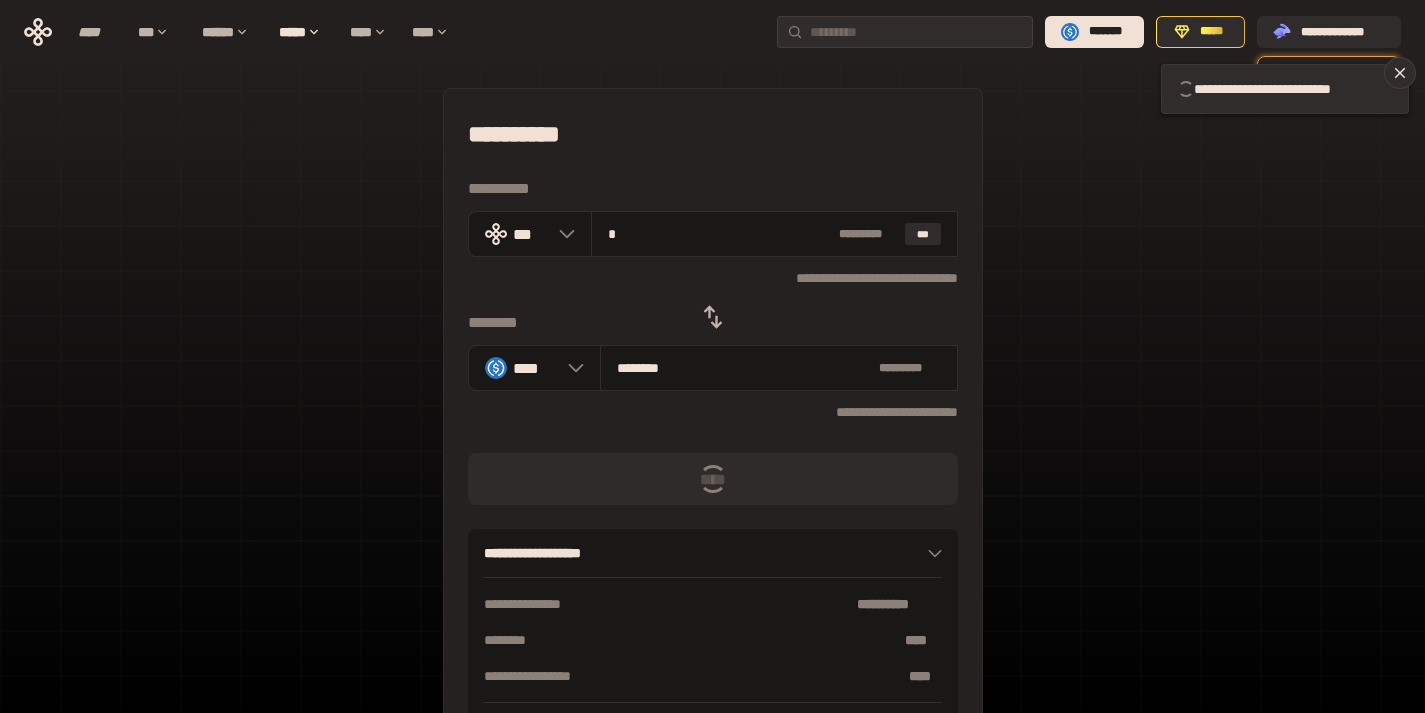 type 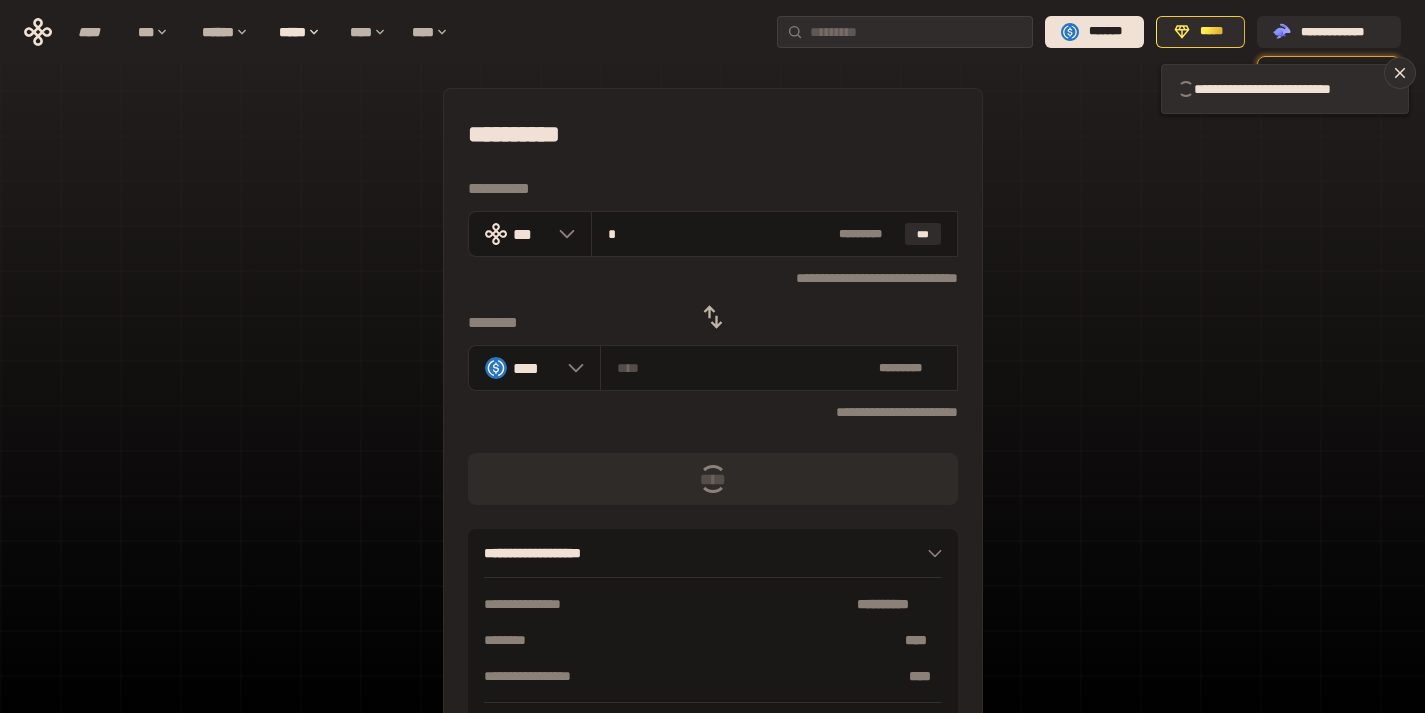 type 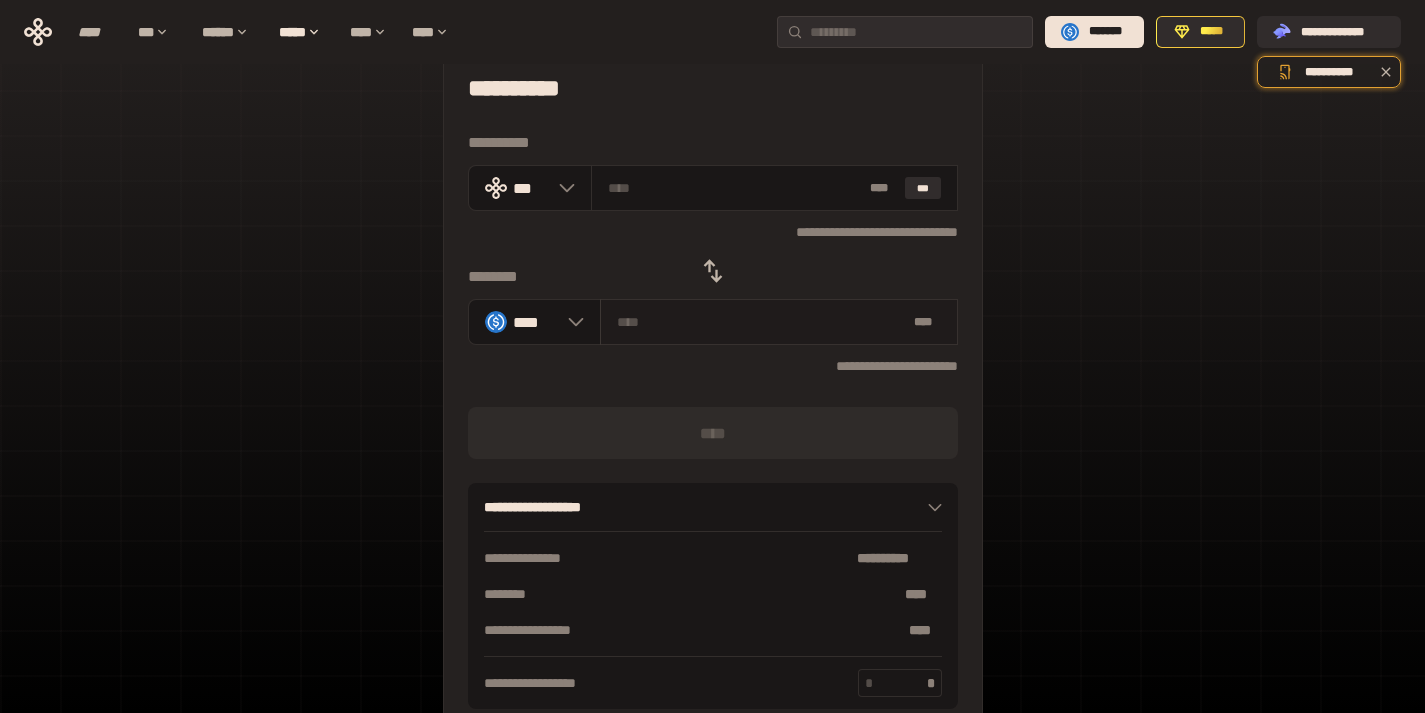 scroll, scrollTop: 0, scrollLeft: 0, axis: both 